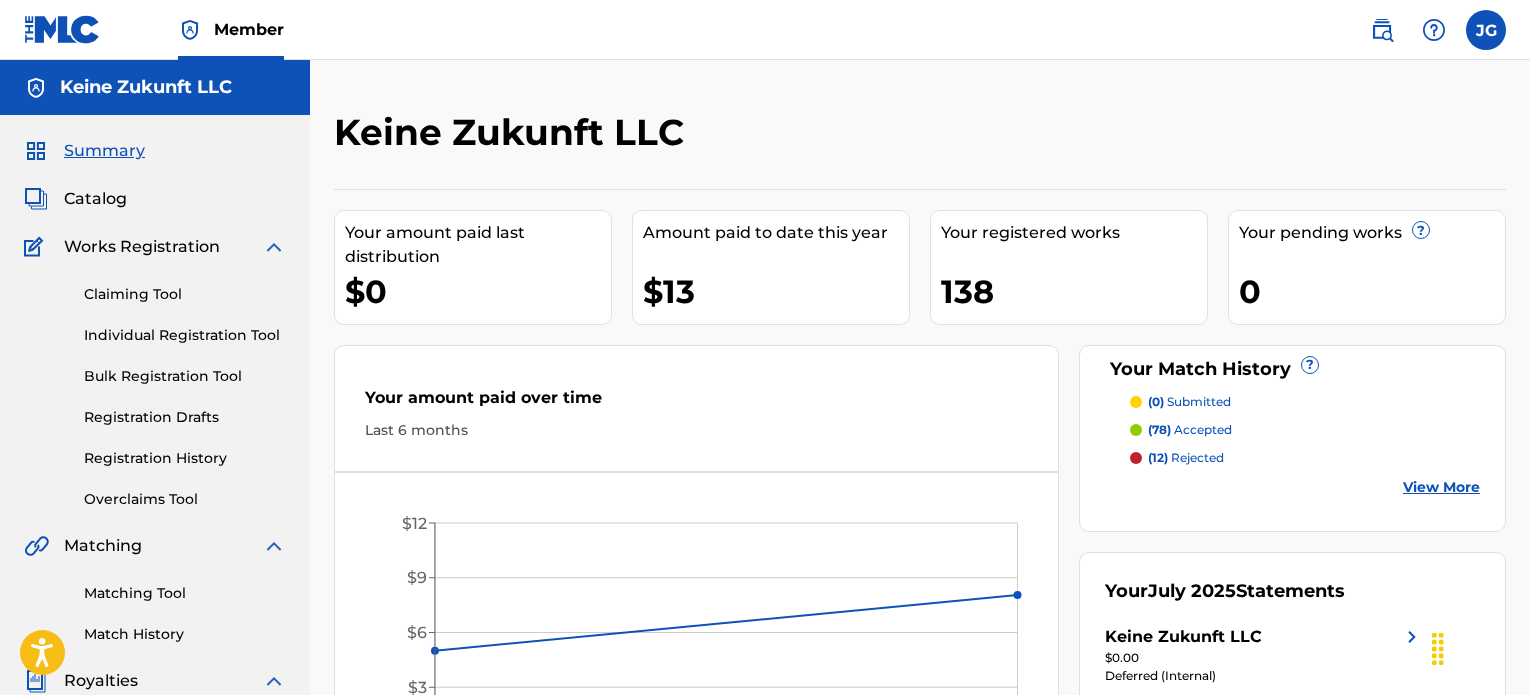 scroll, scrollTop: 0, scrollLeft: 0, axis: both 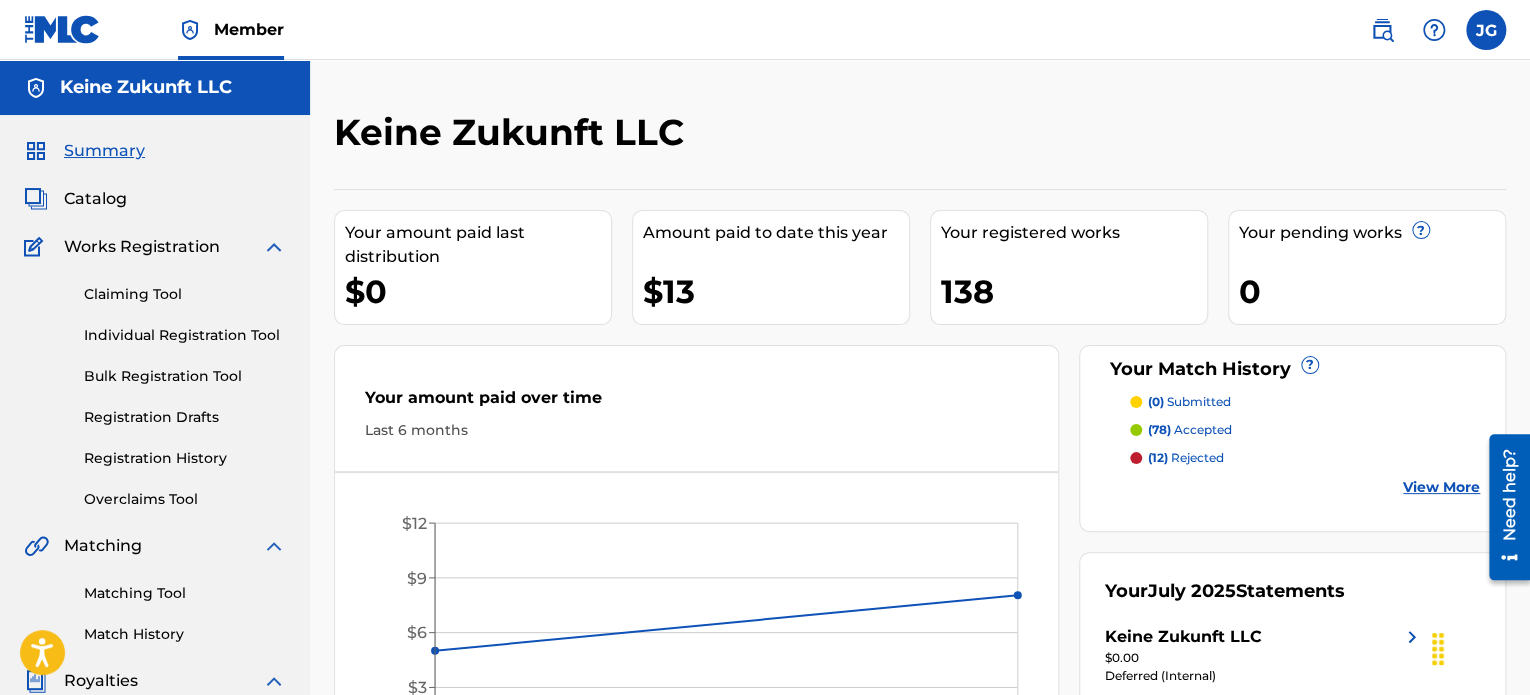 click on "Individual Registration Tool" at bounding box center (185, 335) 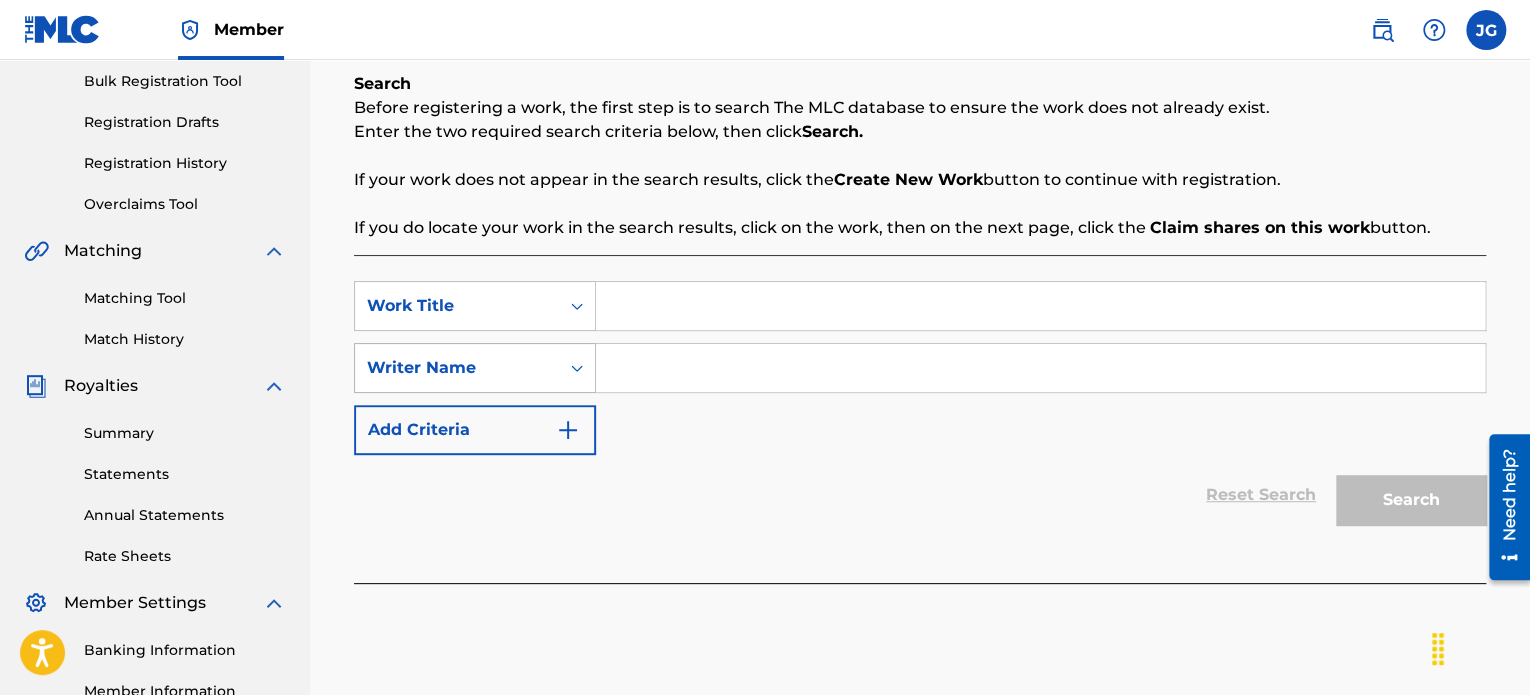scroll, scrollTop: 244, scrollLeft: 0, axis: vertical 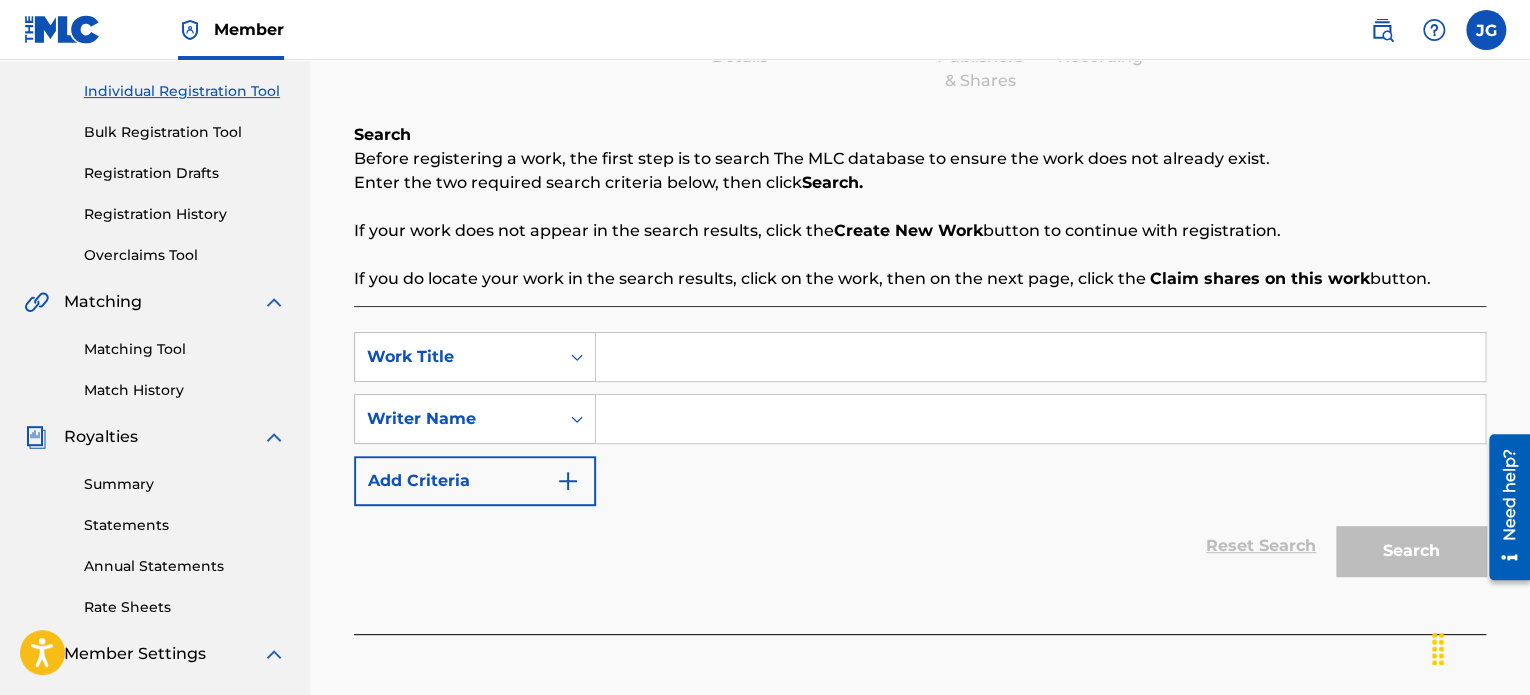 click at bounding box center (1040, 357) 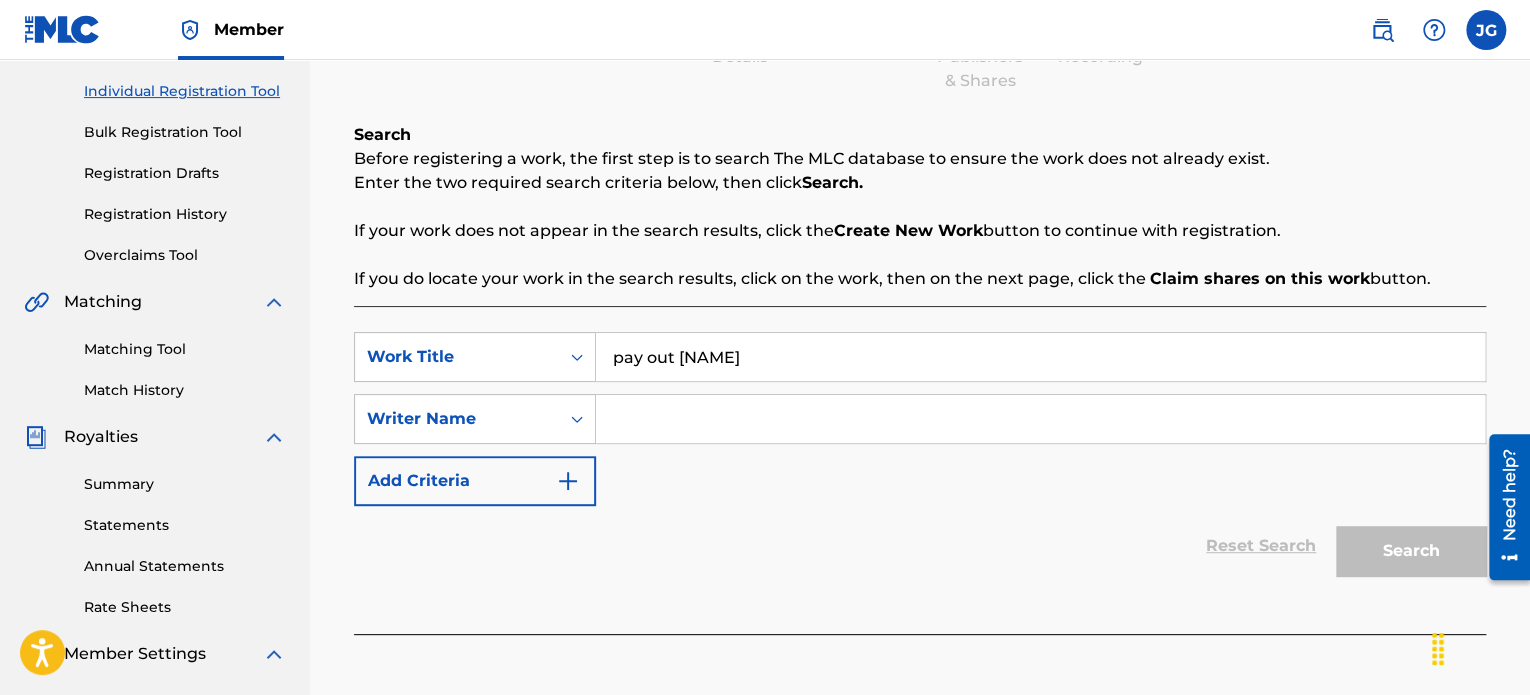 type on "pay out [NAME]" 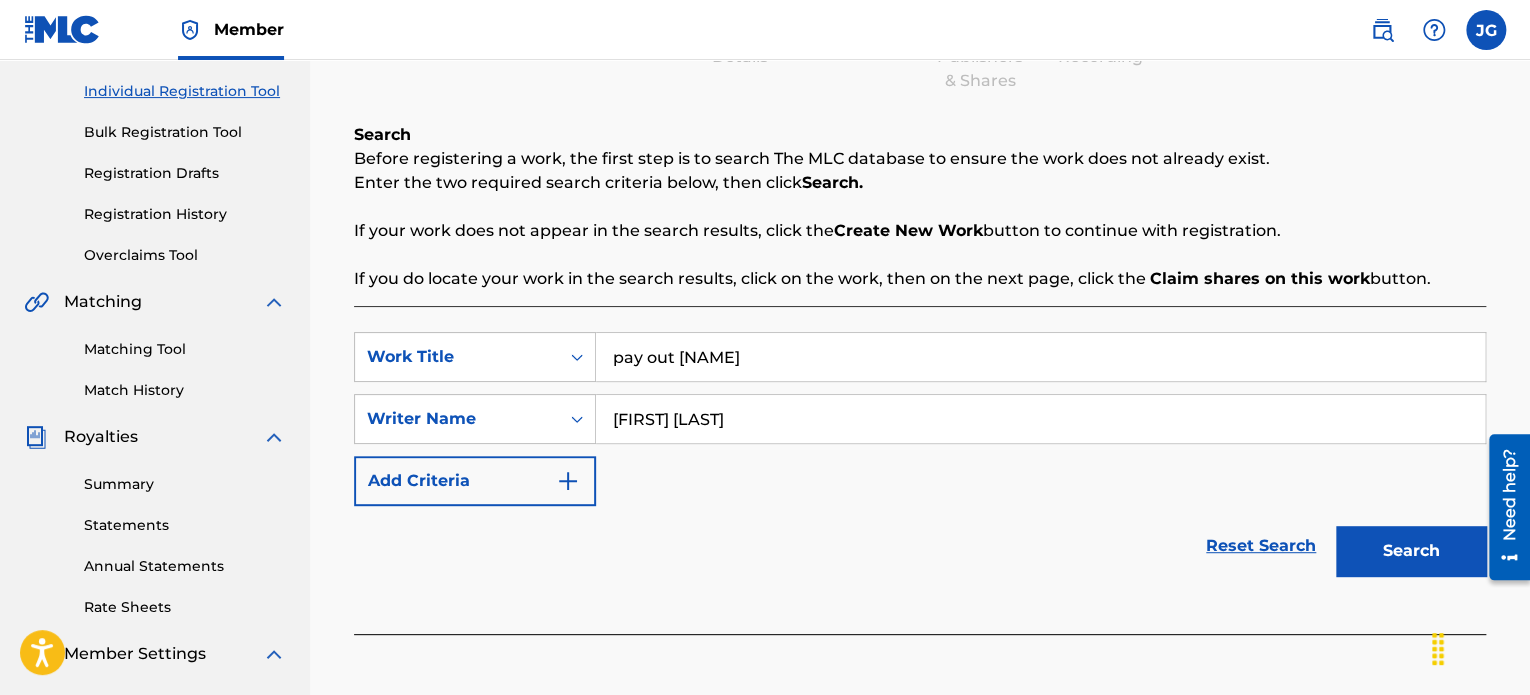 click on "Search" at bounding box center (1411, 551) 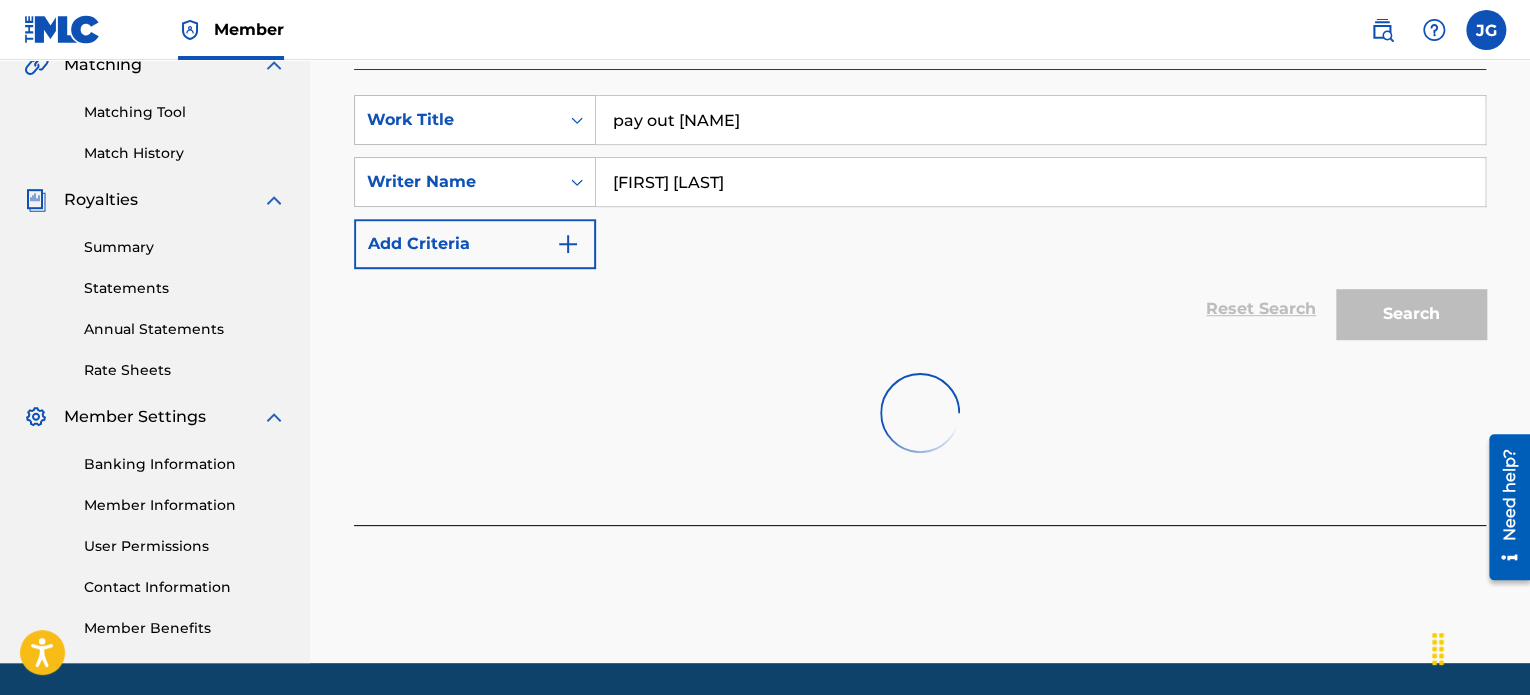 scroll, scrollTop: 544, scrollLeft: 0, axis: vertical 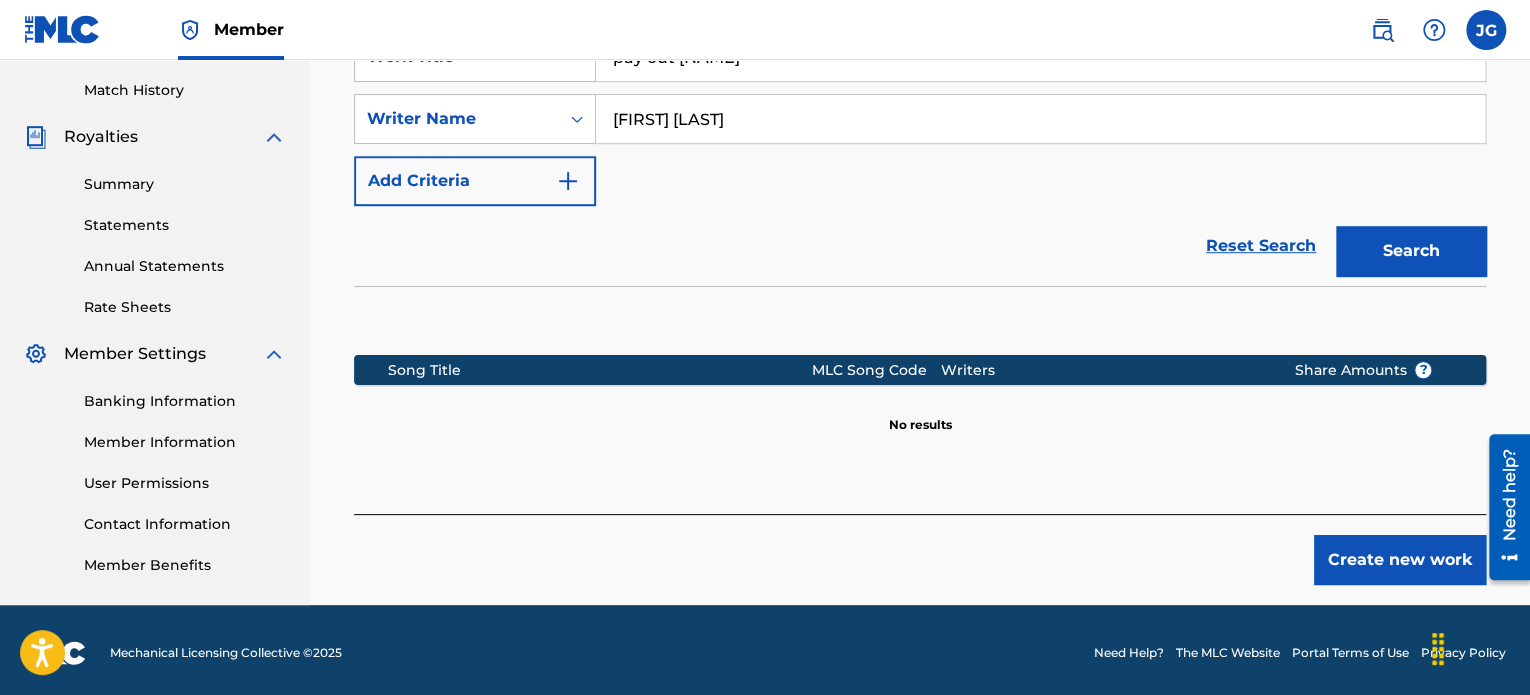 click on "Create new work" at bounding box center (1400, 560) 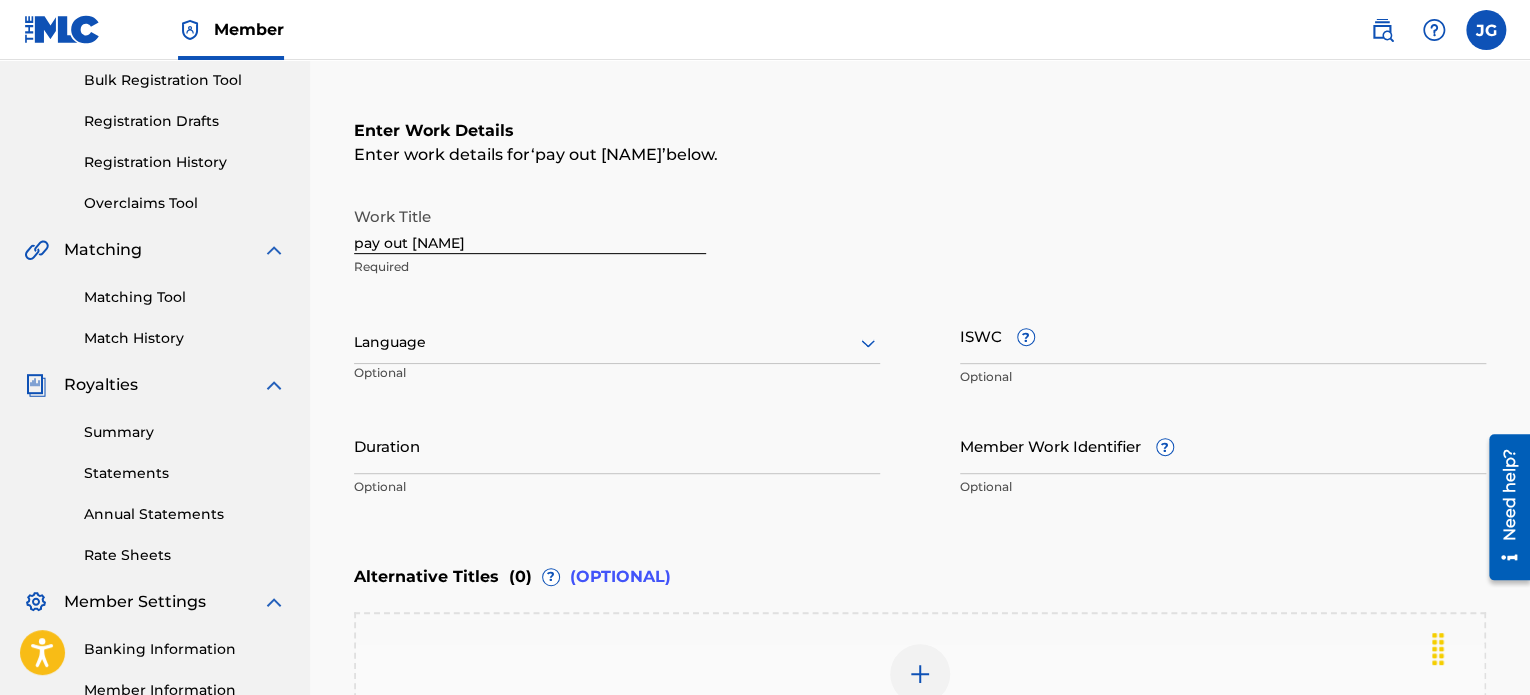 scroll, scrollTop: 344, scrollLeft: 0, axis: vertical 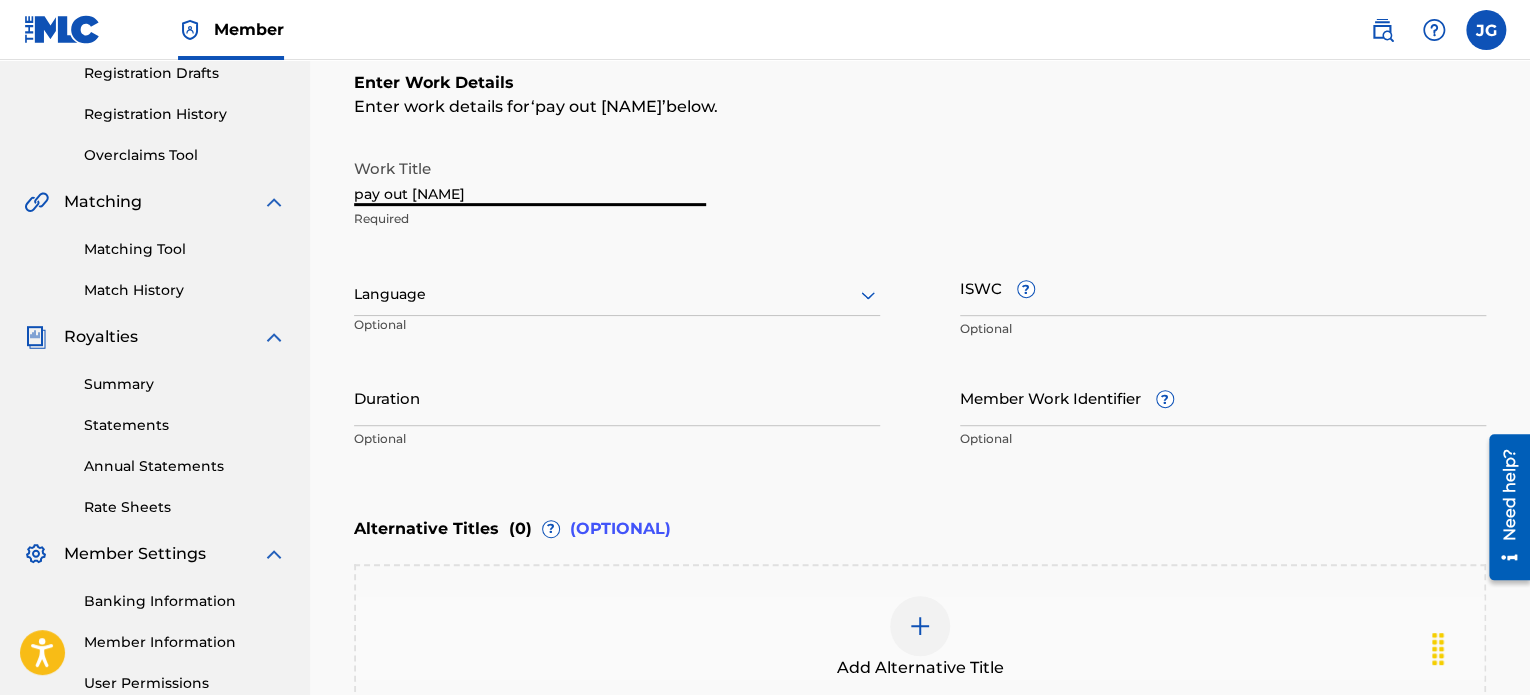 drag, startPoint x: 411, startPoint y: 187, endPoint x: 355, endPoint y: 196, distance: 56.718605 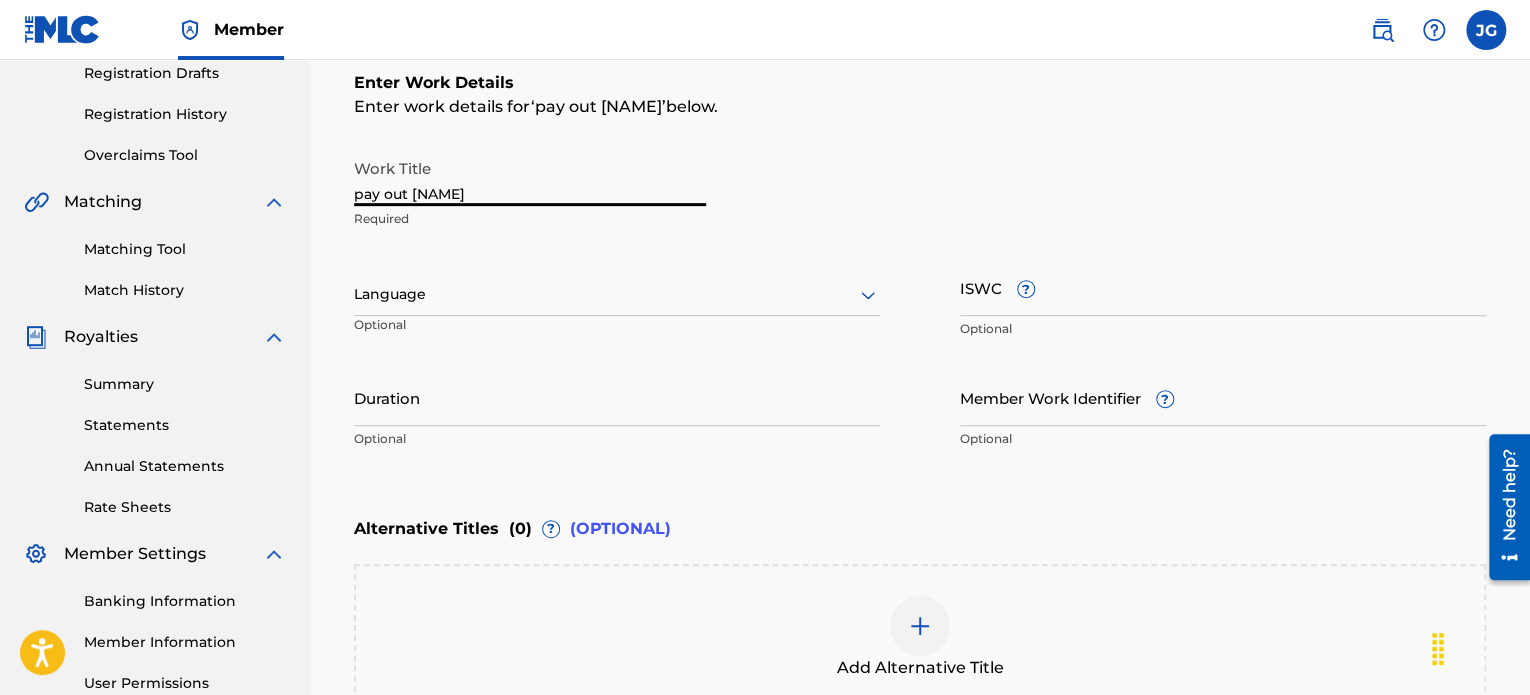 click on "pay out [NAME]" at bounding box center [530, 177] 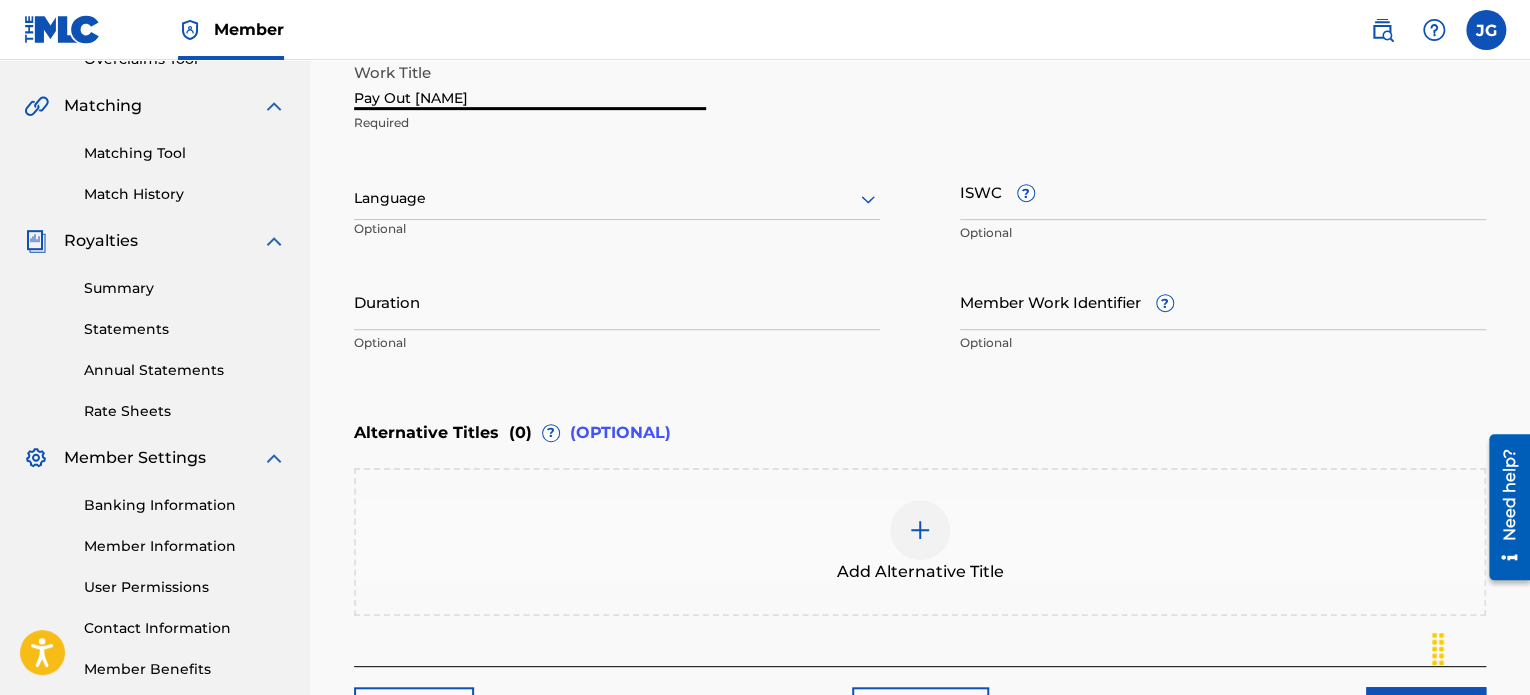 scroll, scrollTop: 444, scrollLeft: 0, axis: vertical 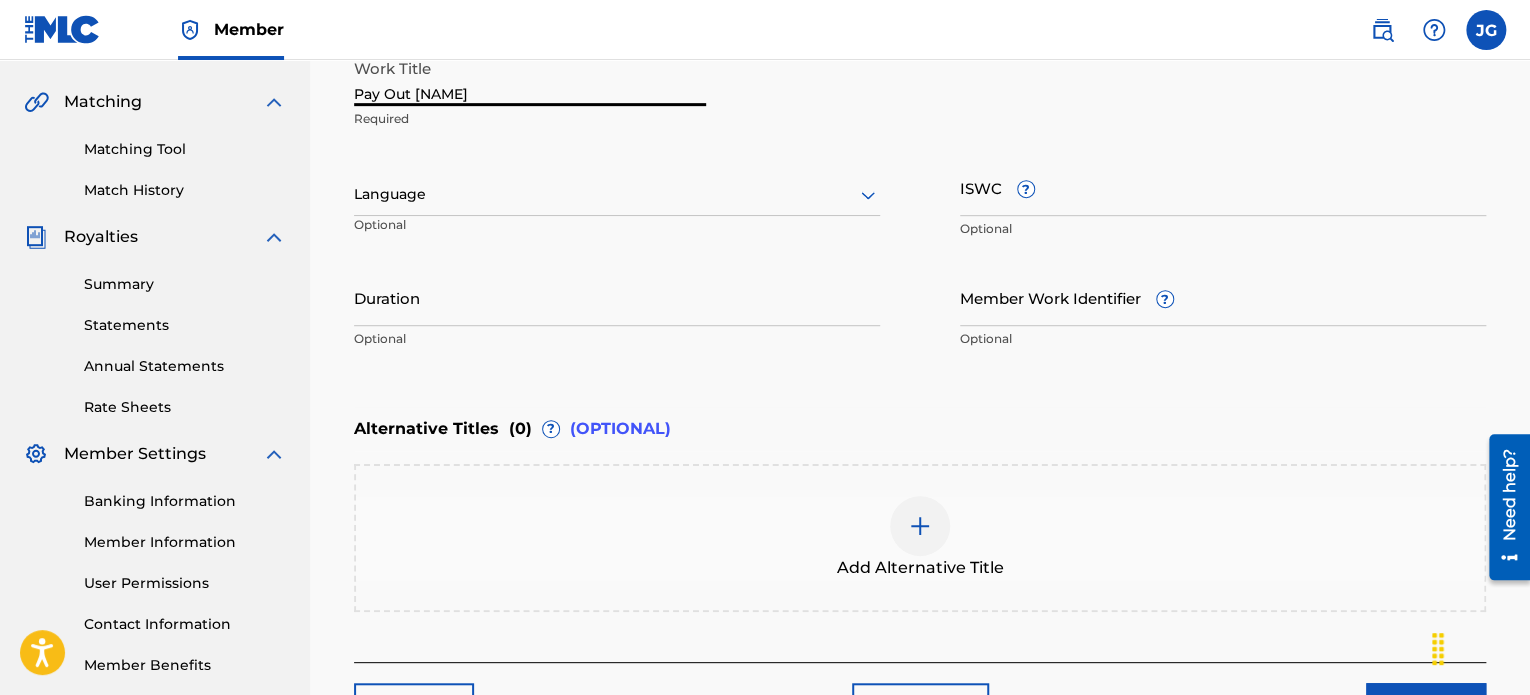type on "Pay Out [NAME]" 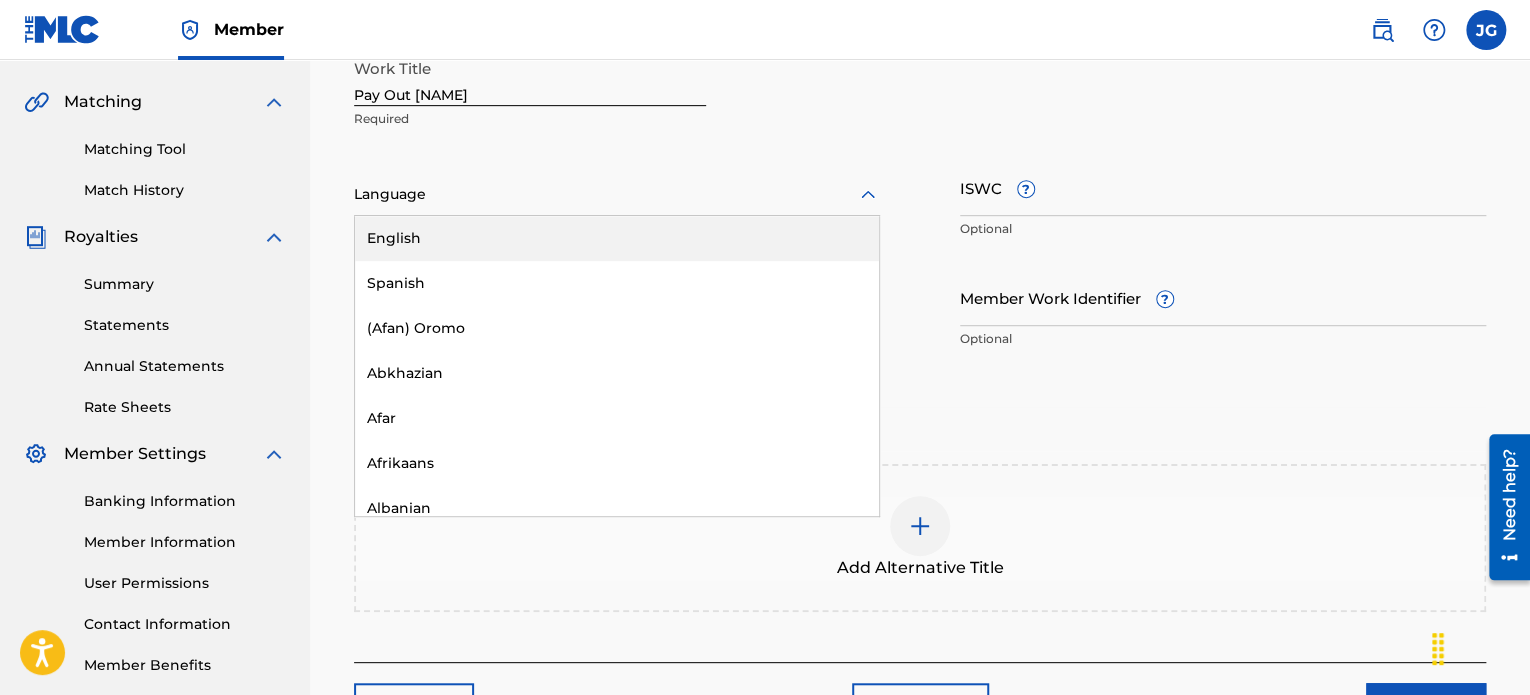 click on "English" at bounding box center [617, 238] 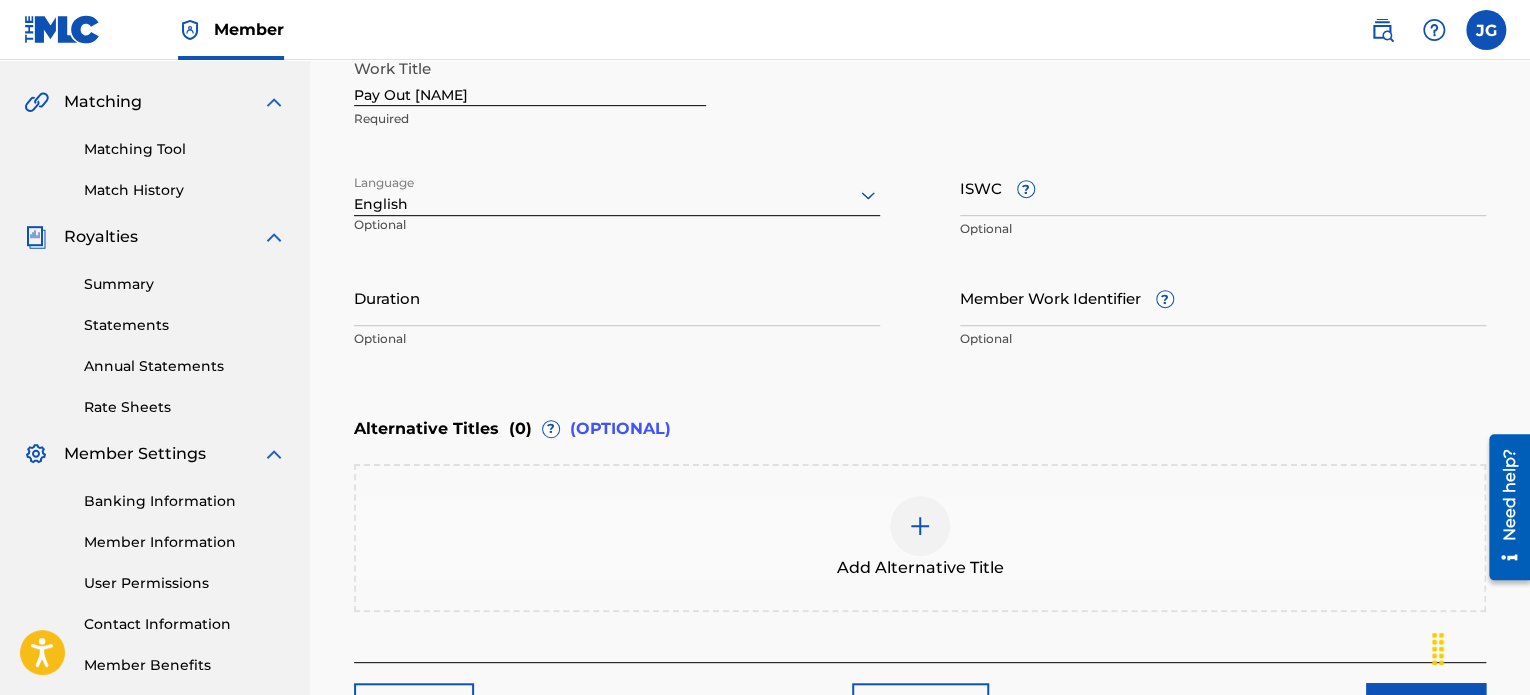 click on "Duration" at bounding box center (617, 297) 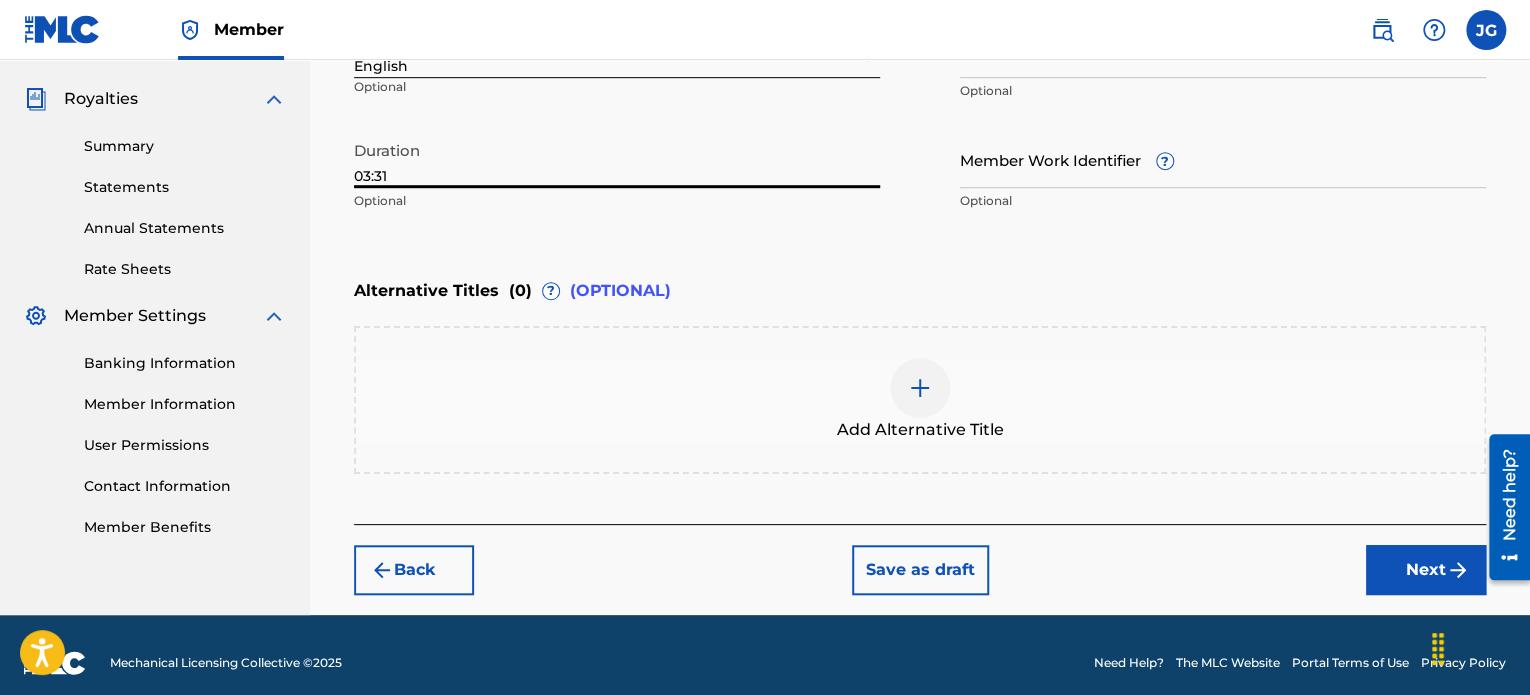 scroll, scrollTop: 596, scrollLeft: 0, axis: vertical 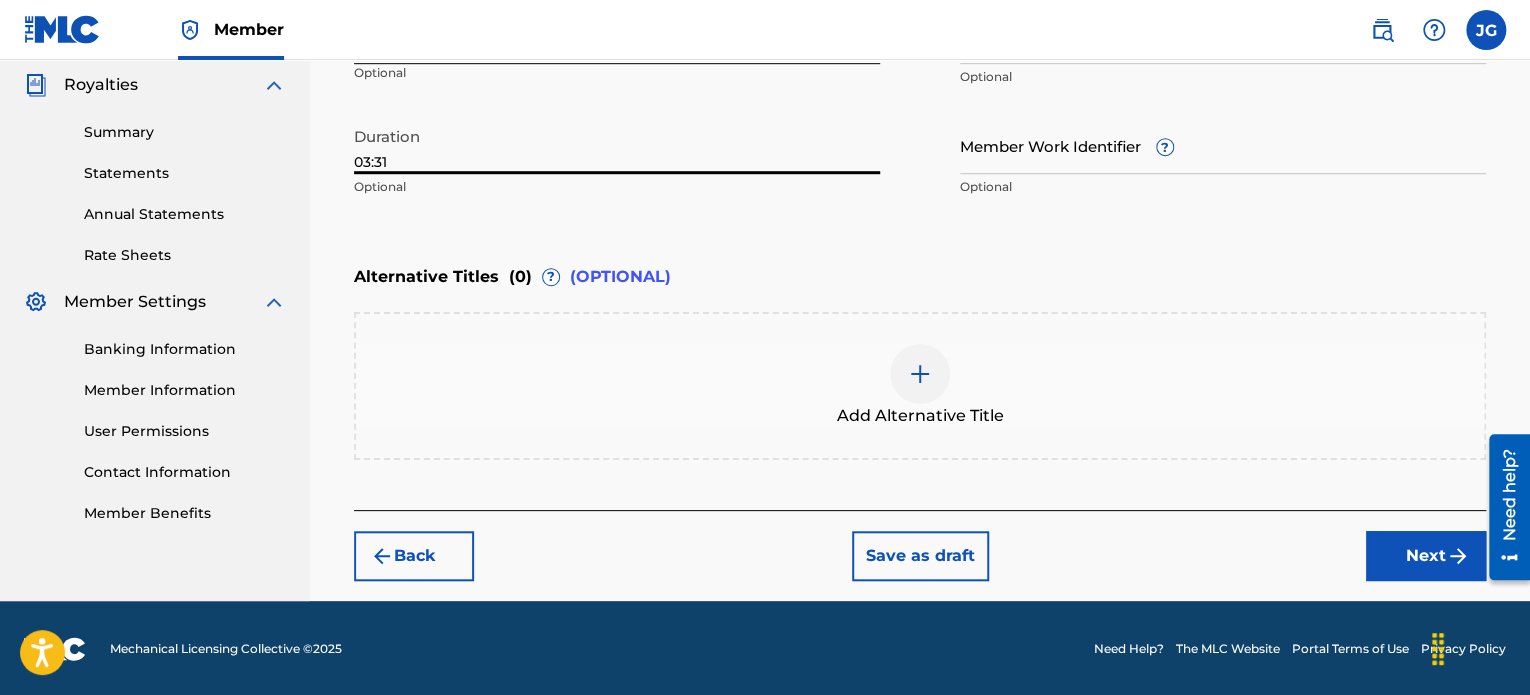 type on "03:31" 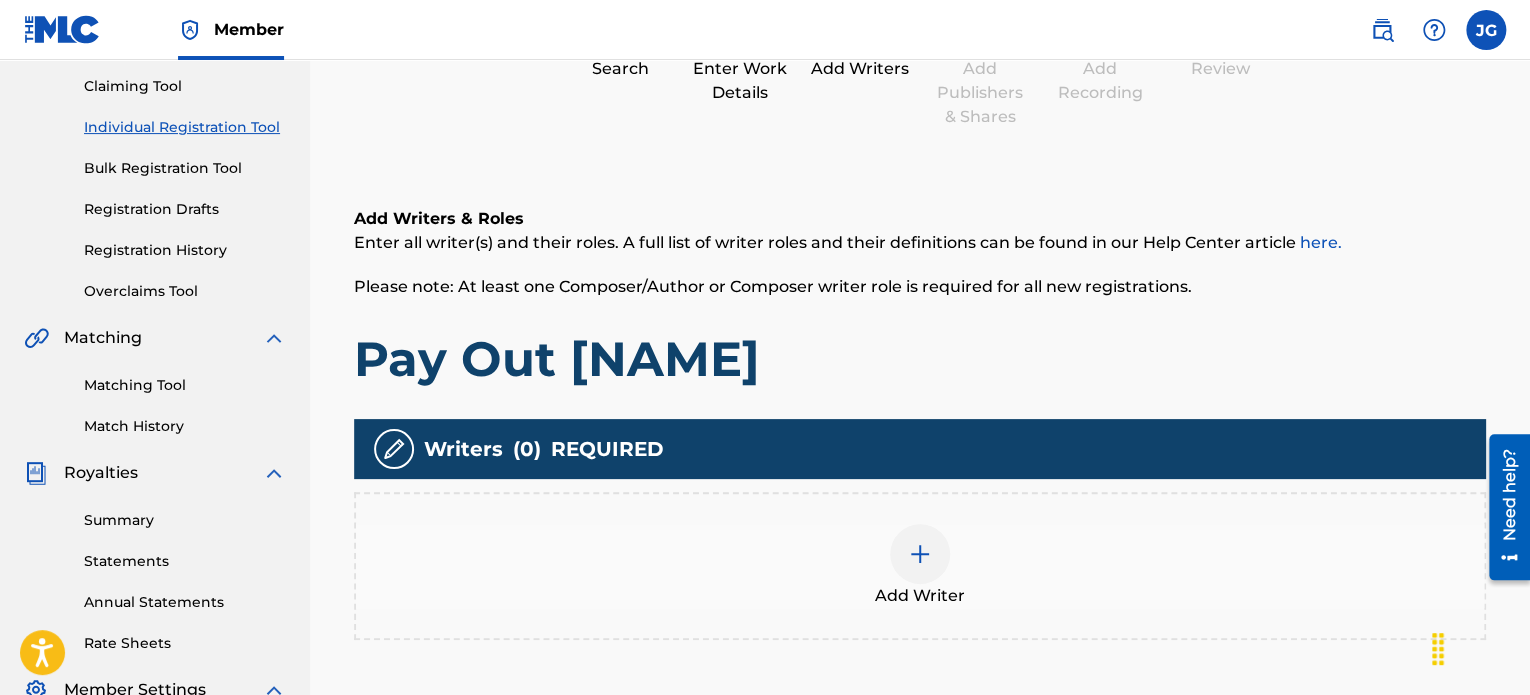 scroll, scrollTop: 290, scrollLeft: 0, axis: vertical 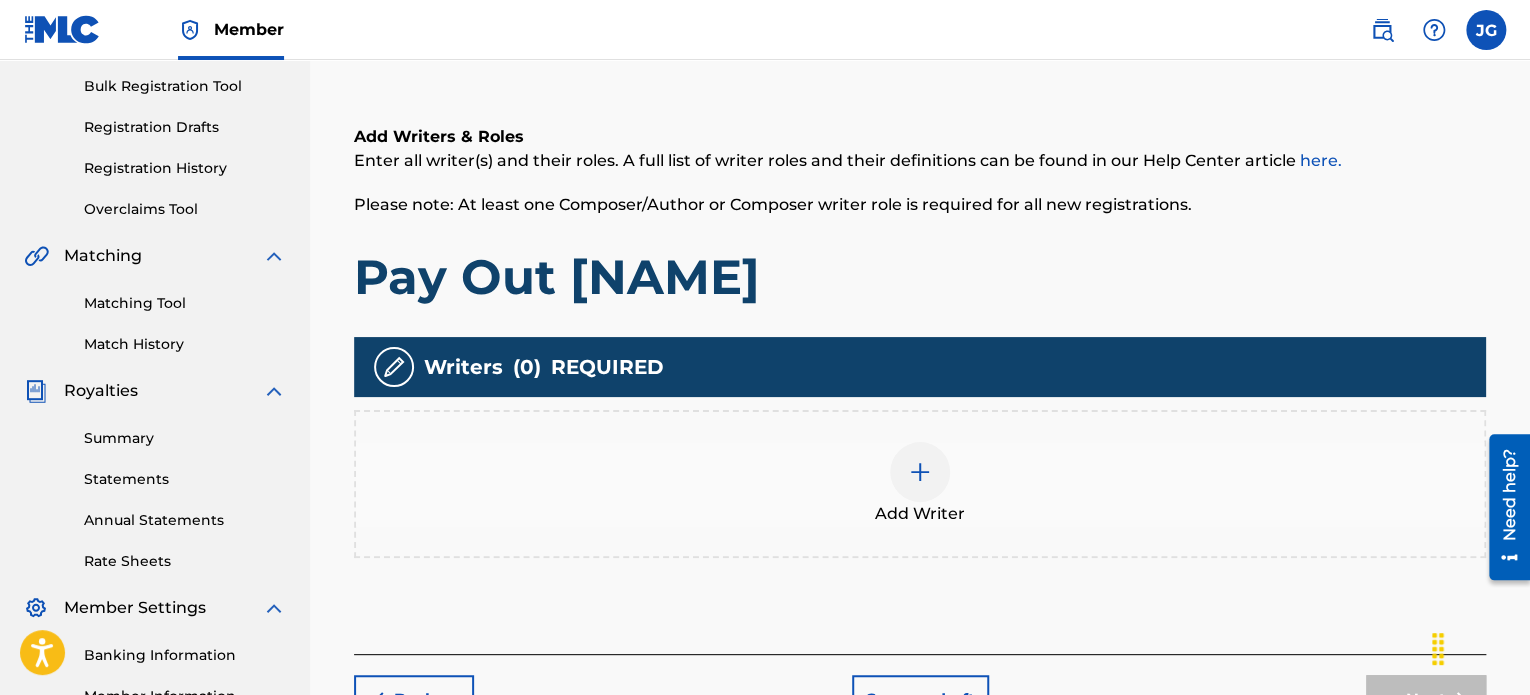 click at bounding box center (920, 472) 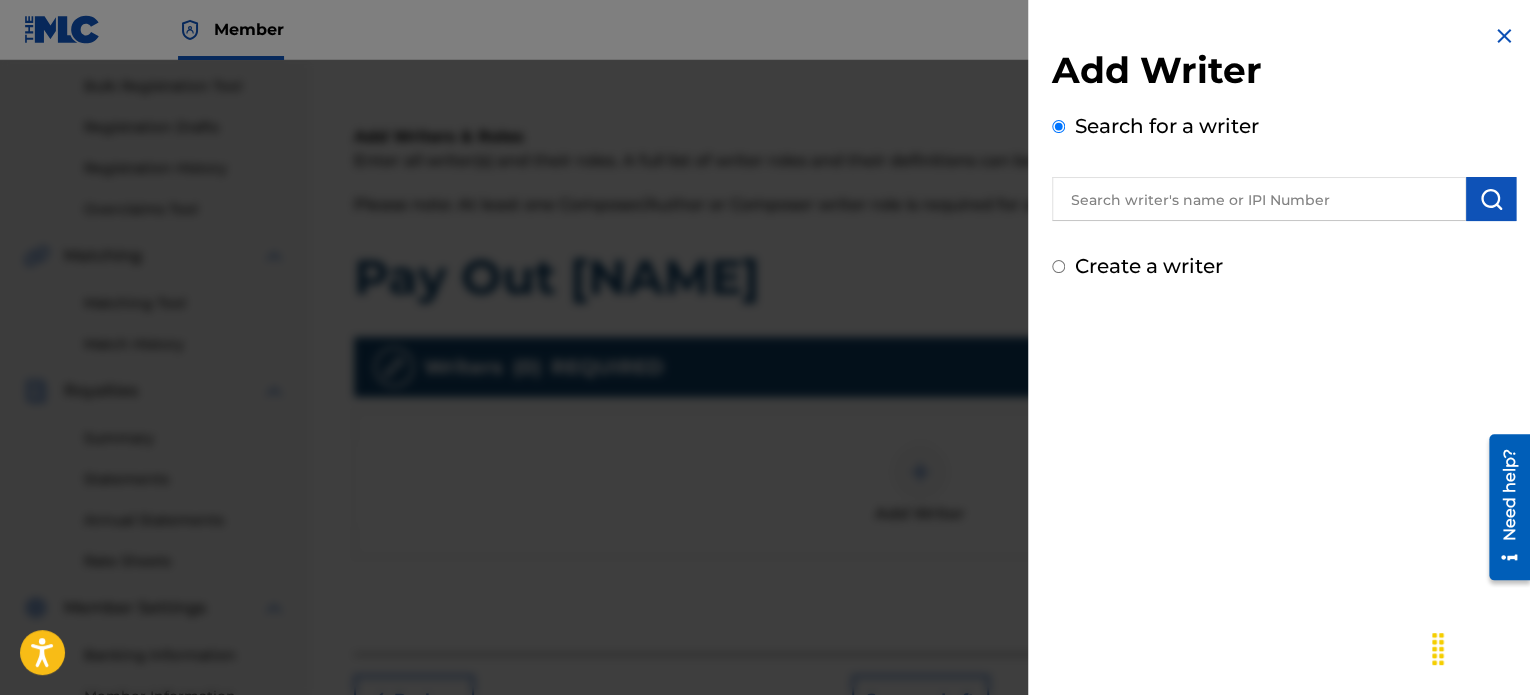 click at bounding box center (1259, 199) 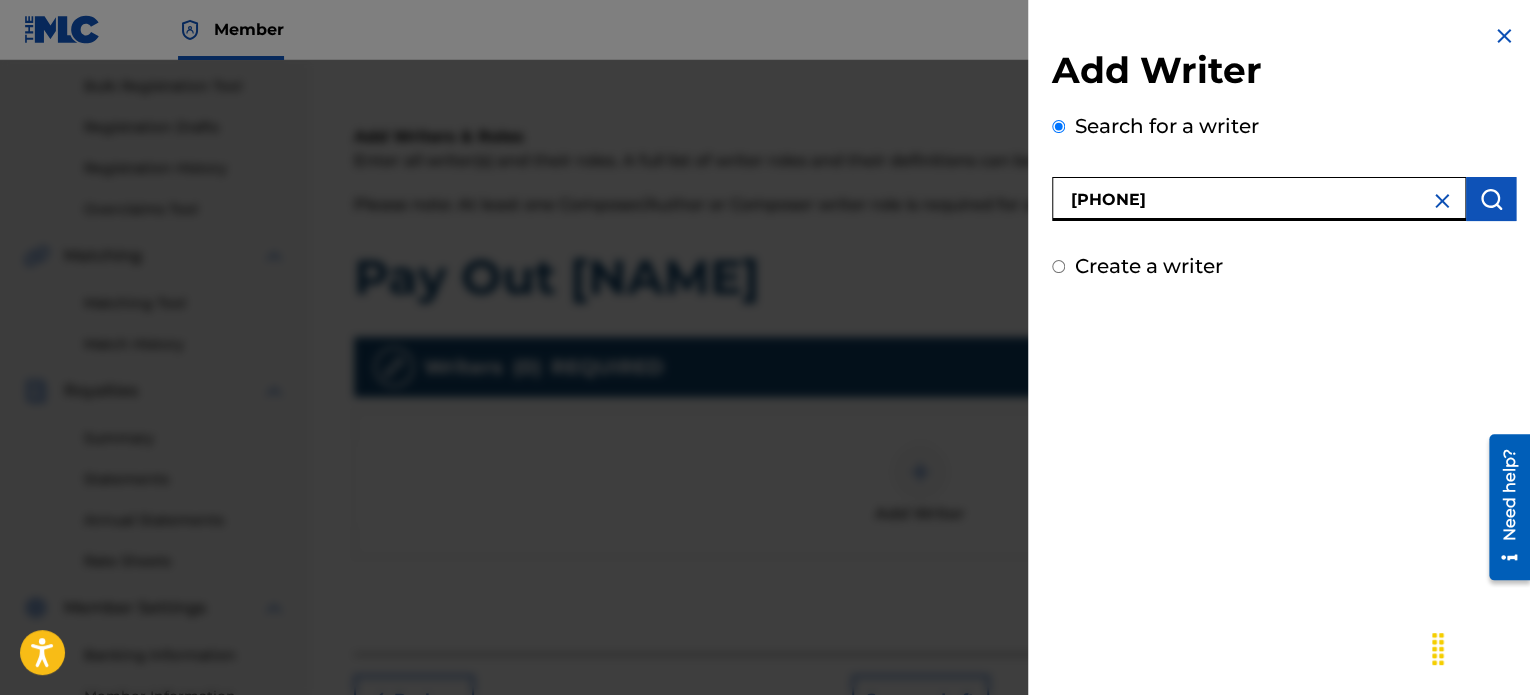 type on "[PHONE]" 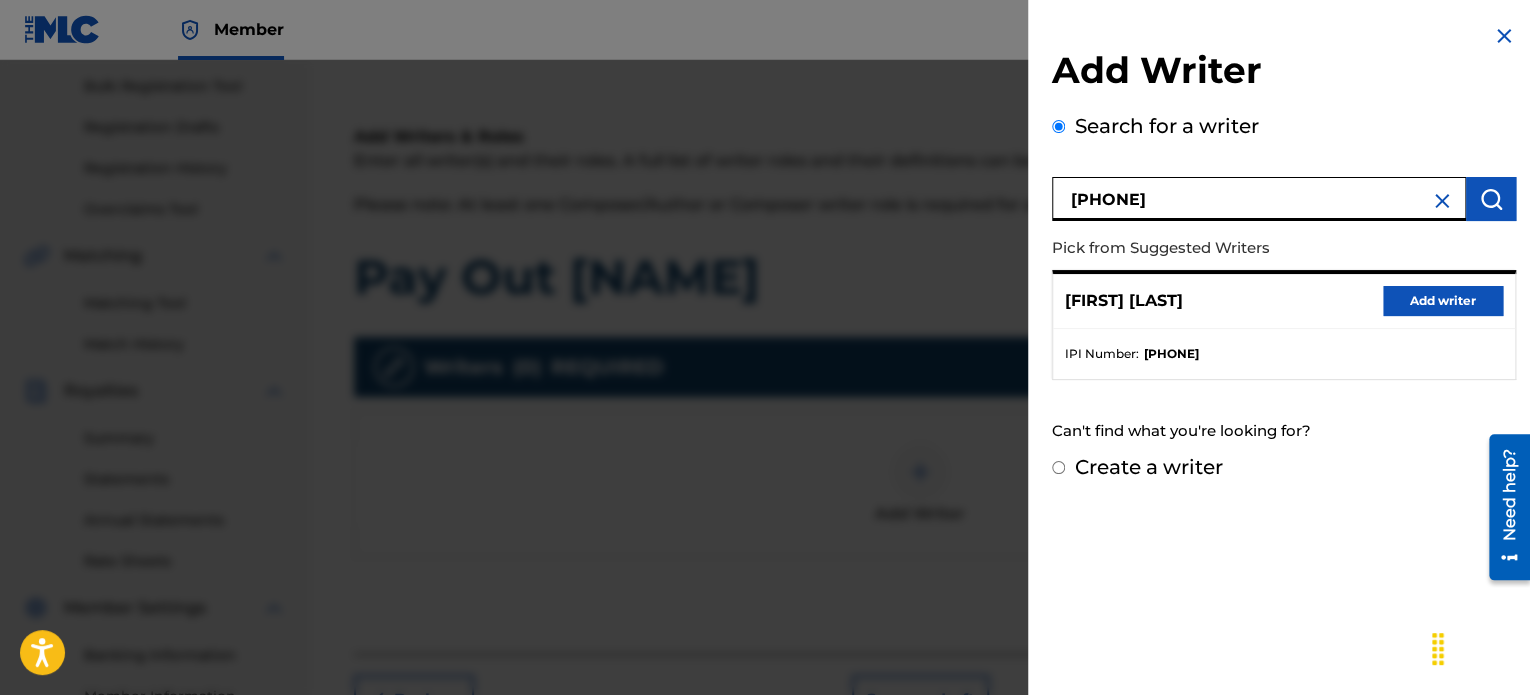 click on "Add writer" at bounding box center (1443, 301) 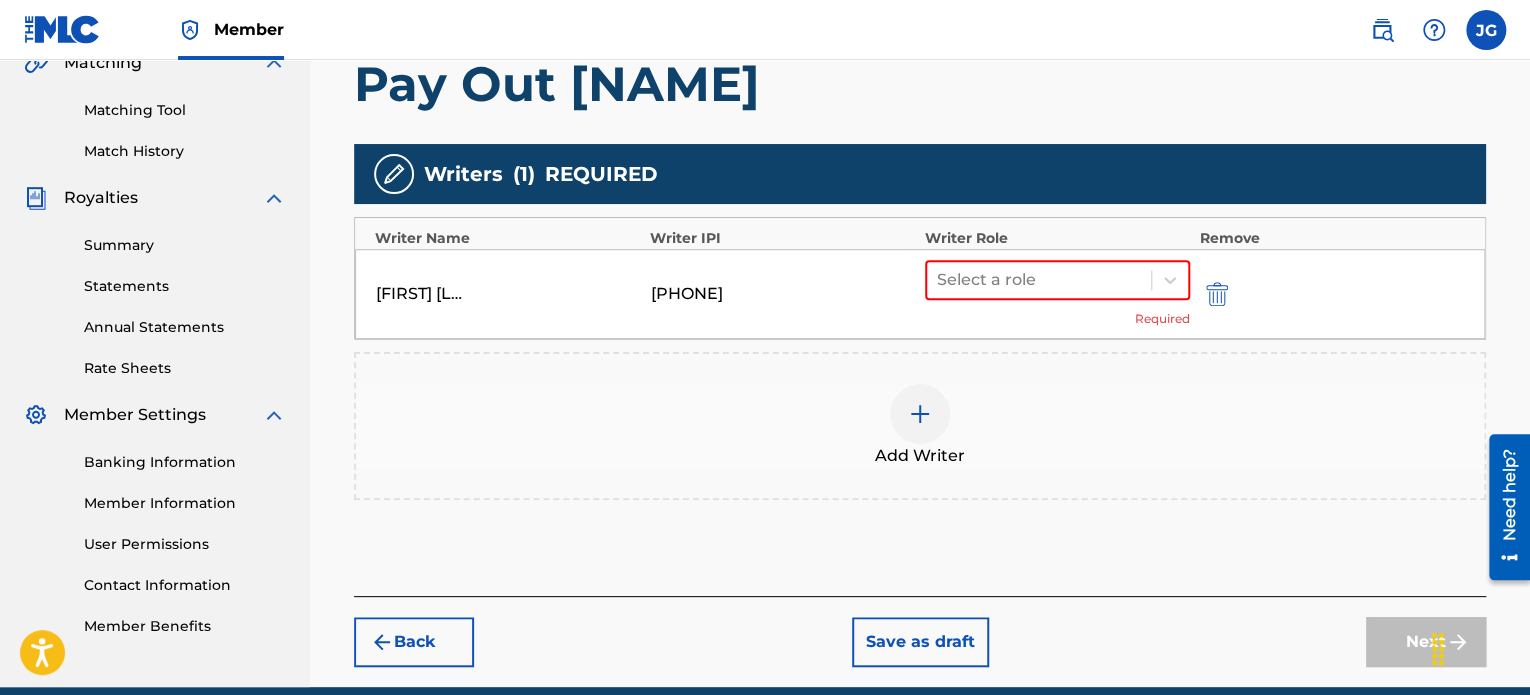 scroll, scrollTop: 490, scrollLeft: 0, axis: vertical 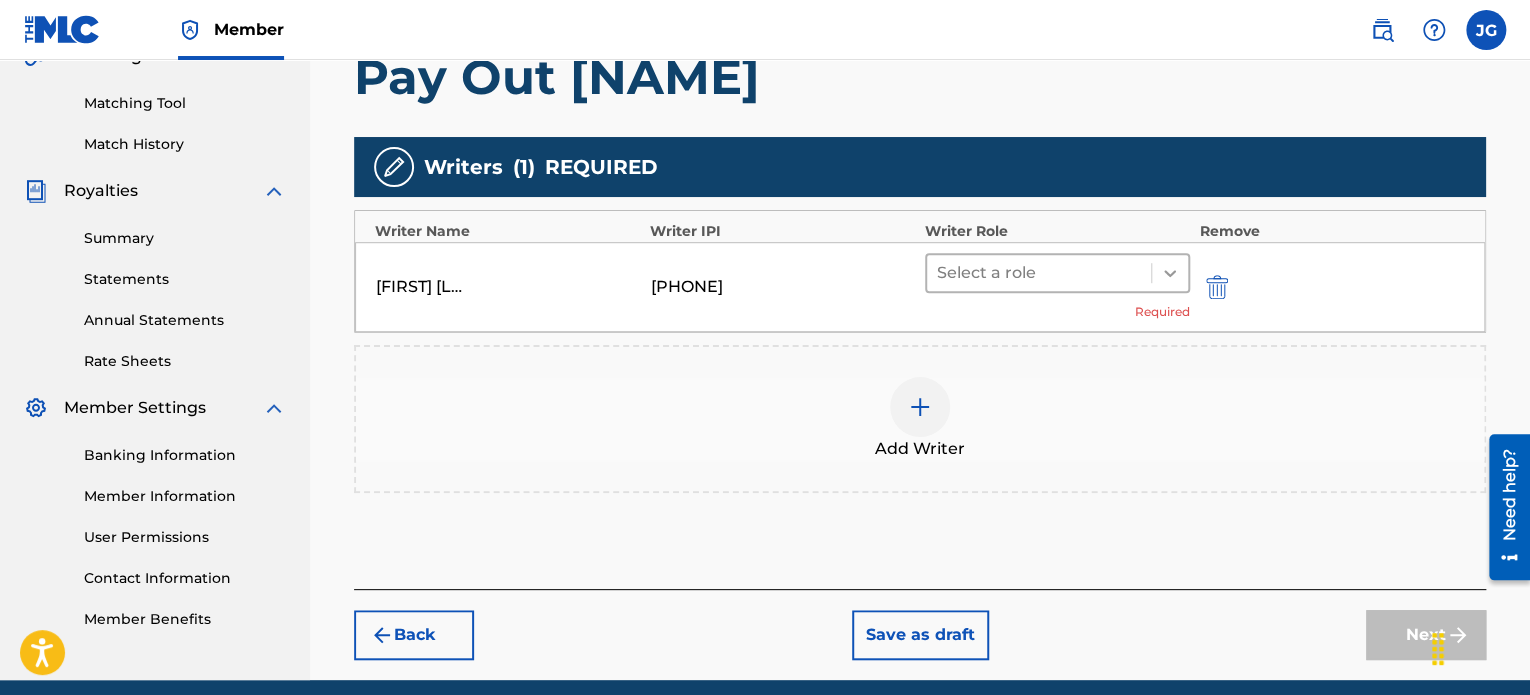 click at bounding box center (1170, 273) 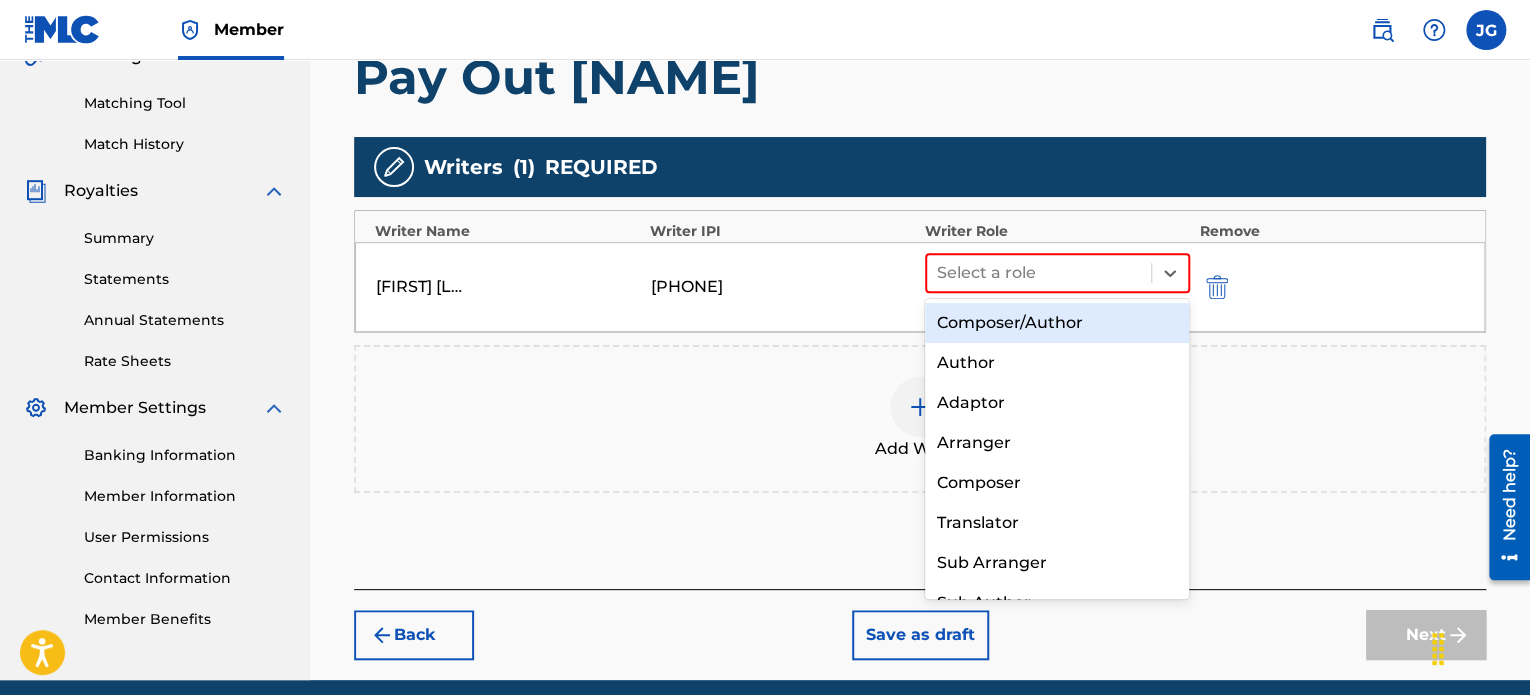 click on "Composer/Author" at bounding box center (1057, 323) 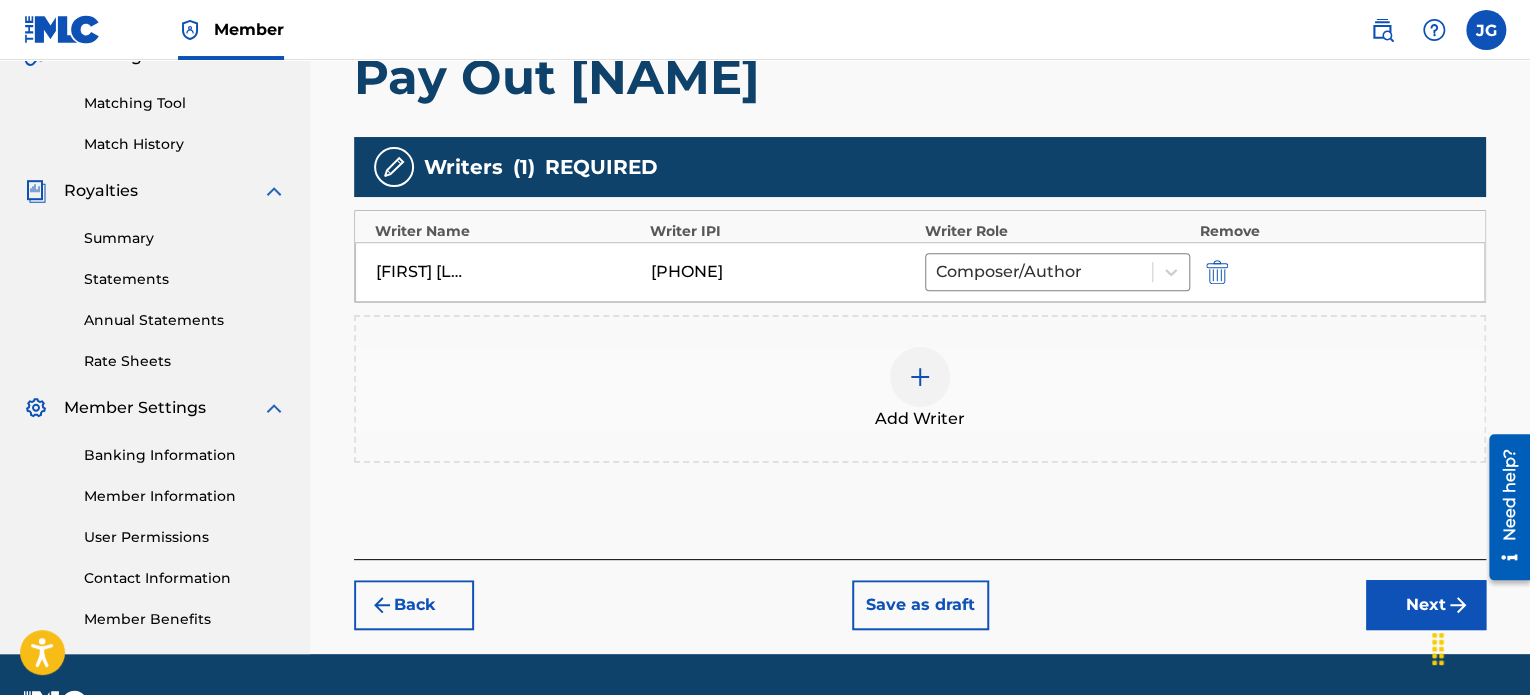 click at bounding box center (920, 377) 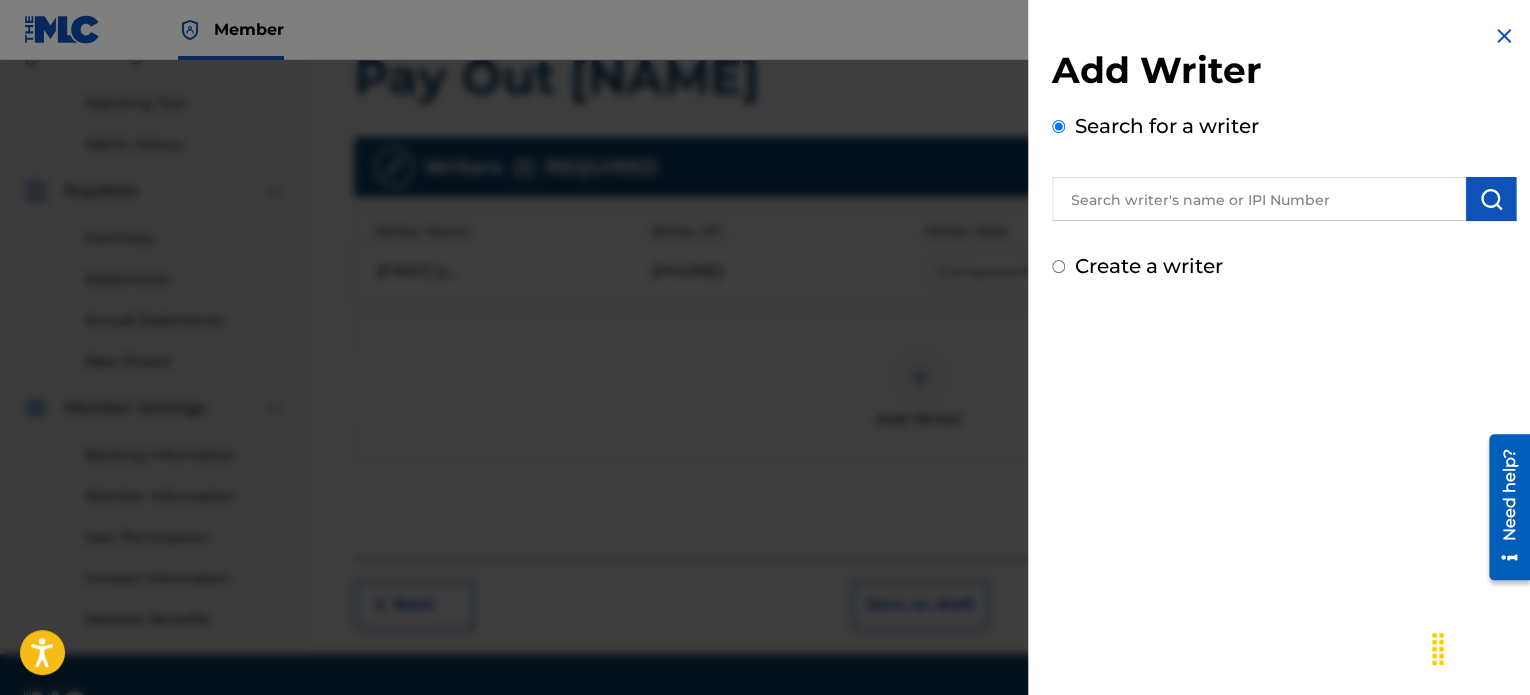 click at bounding box center [1259, 199] 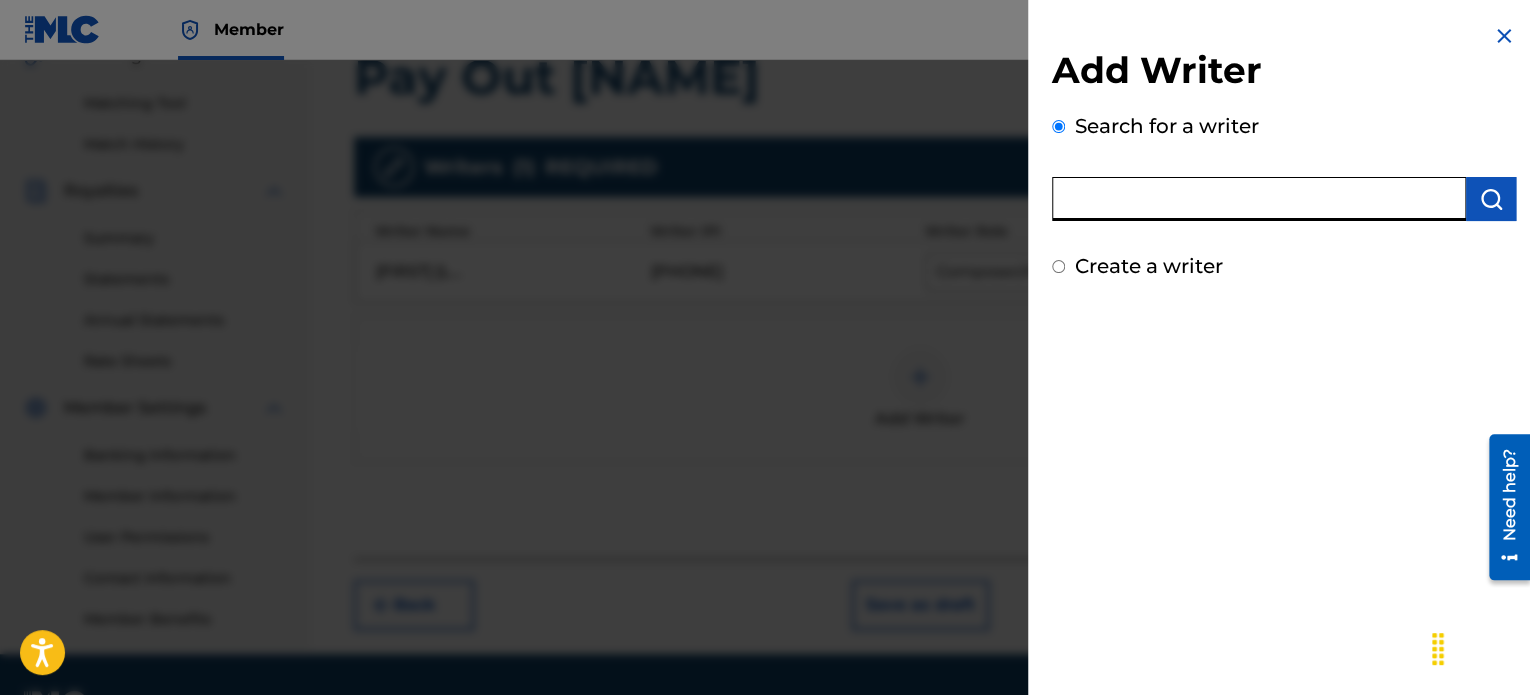 click at bounding box center [765, 407] 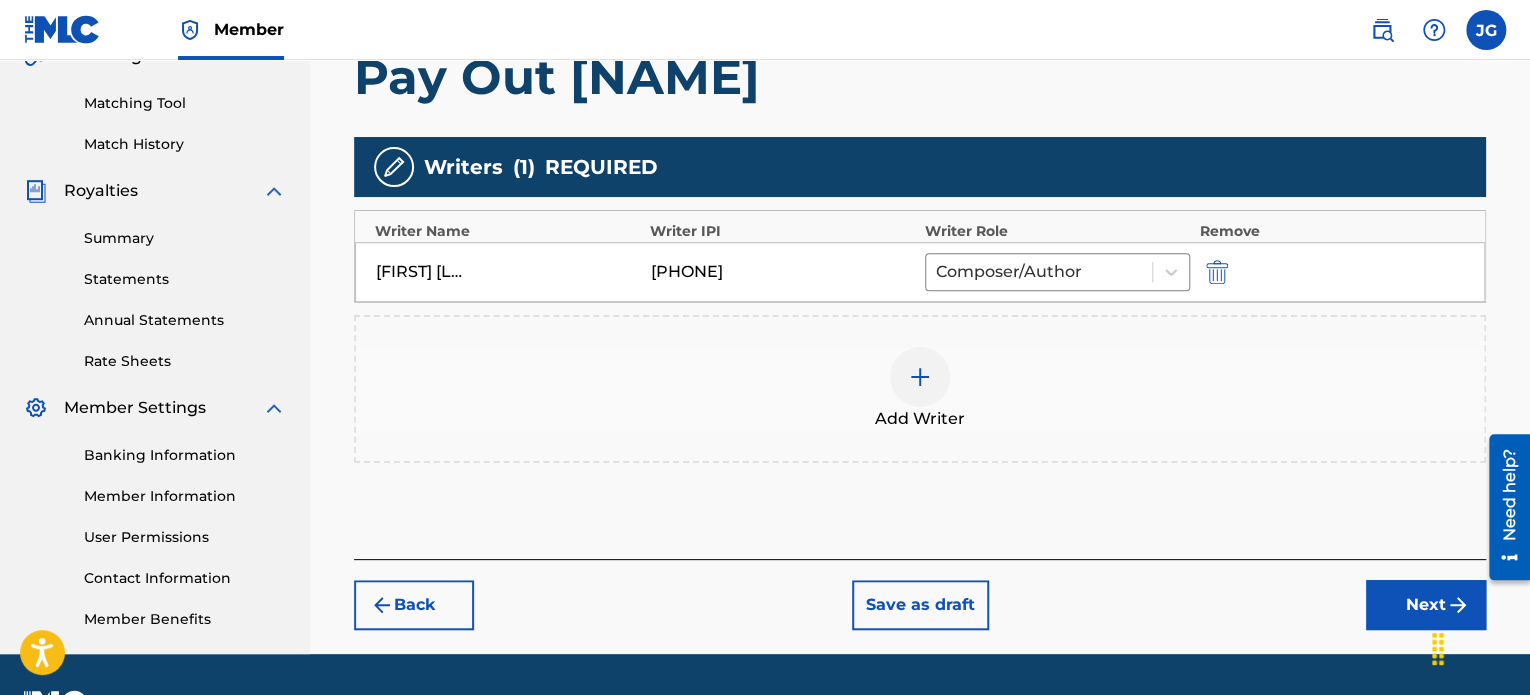 click at bounding box center [920, 377] 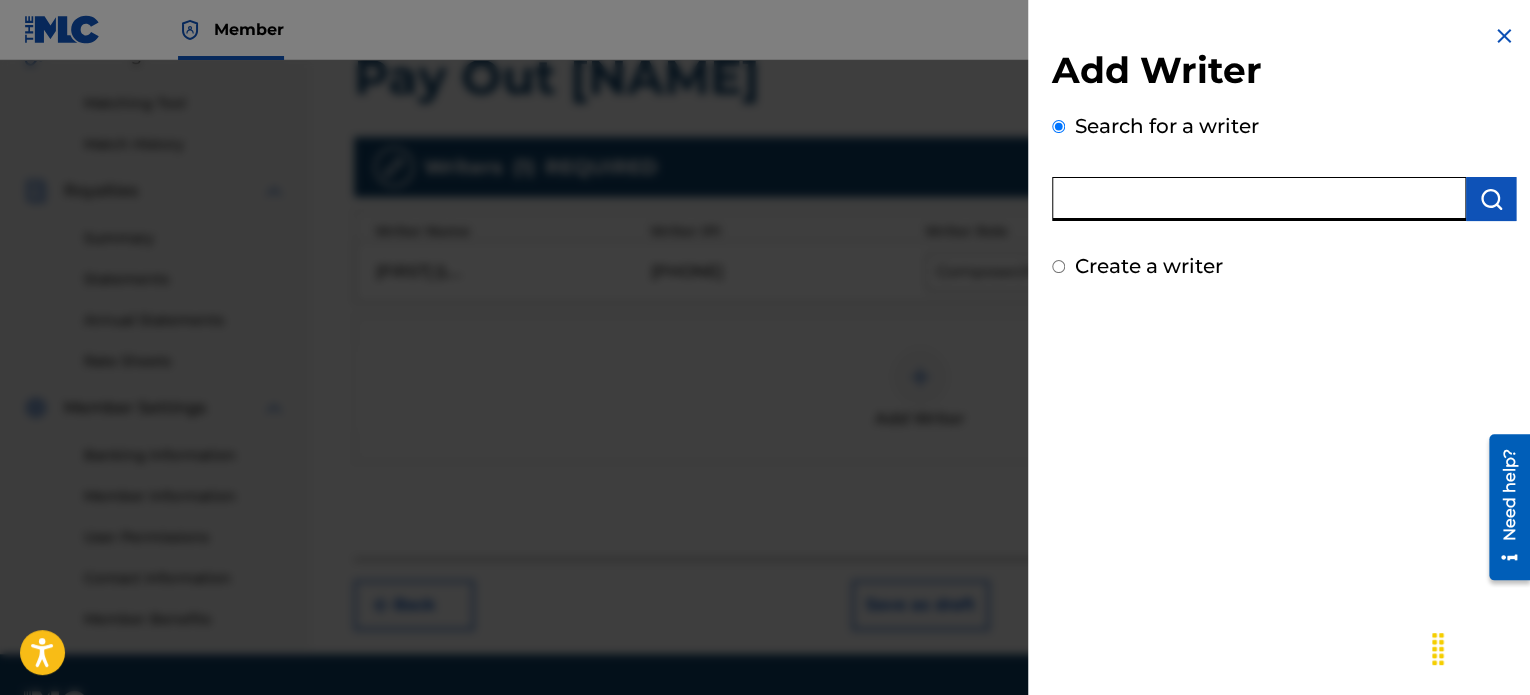 click at bounding box center [1259, 199] 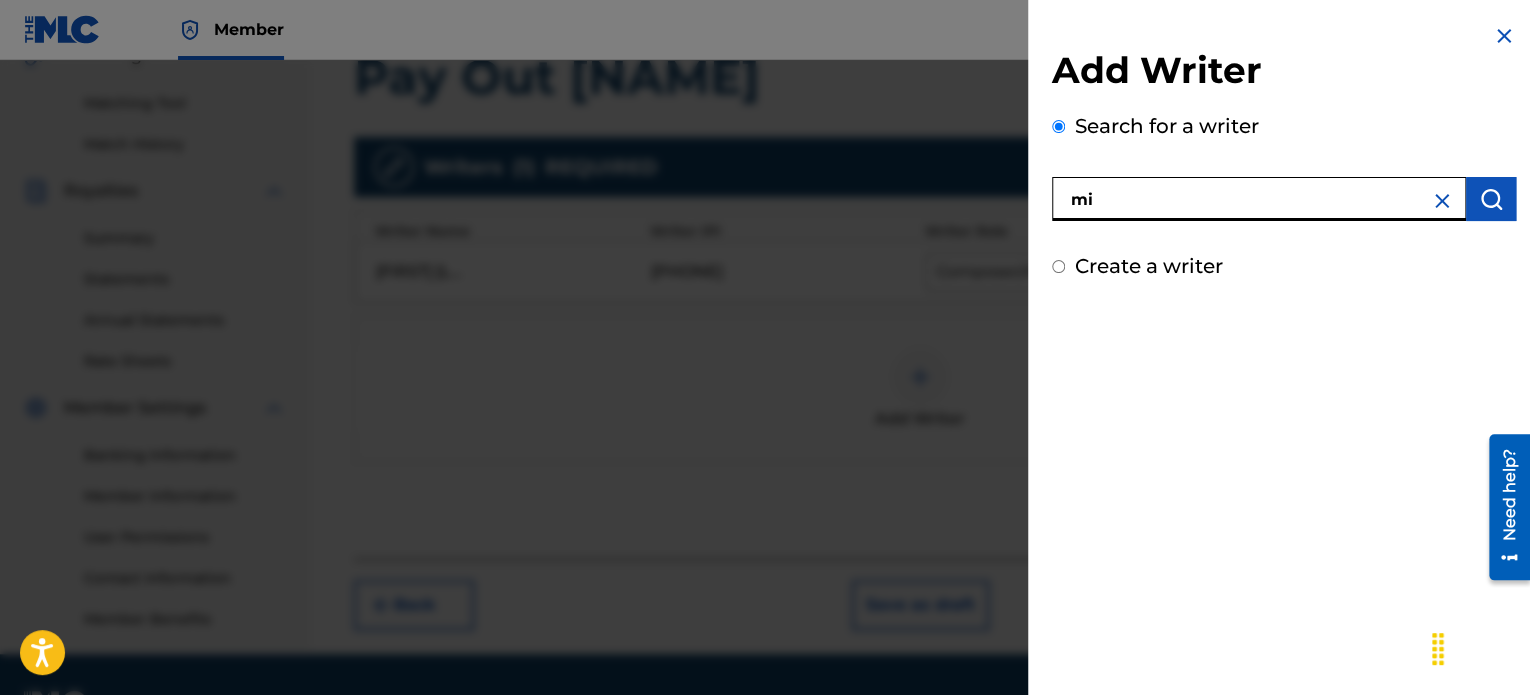 type on "m" 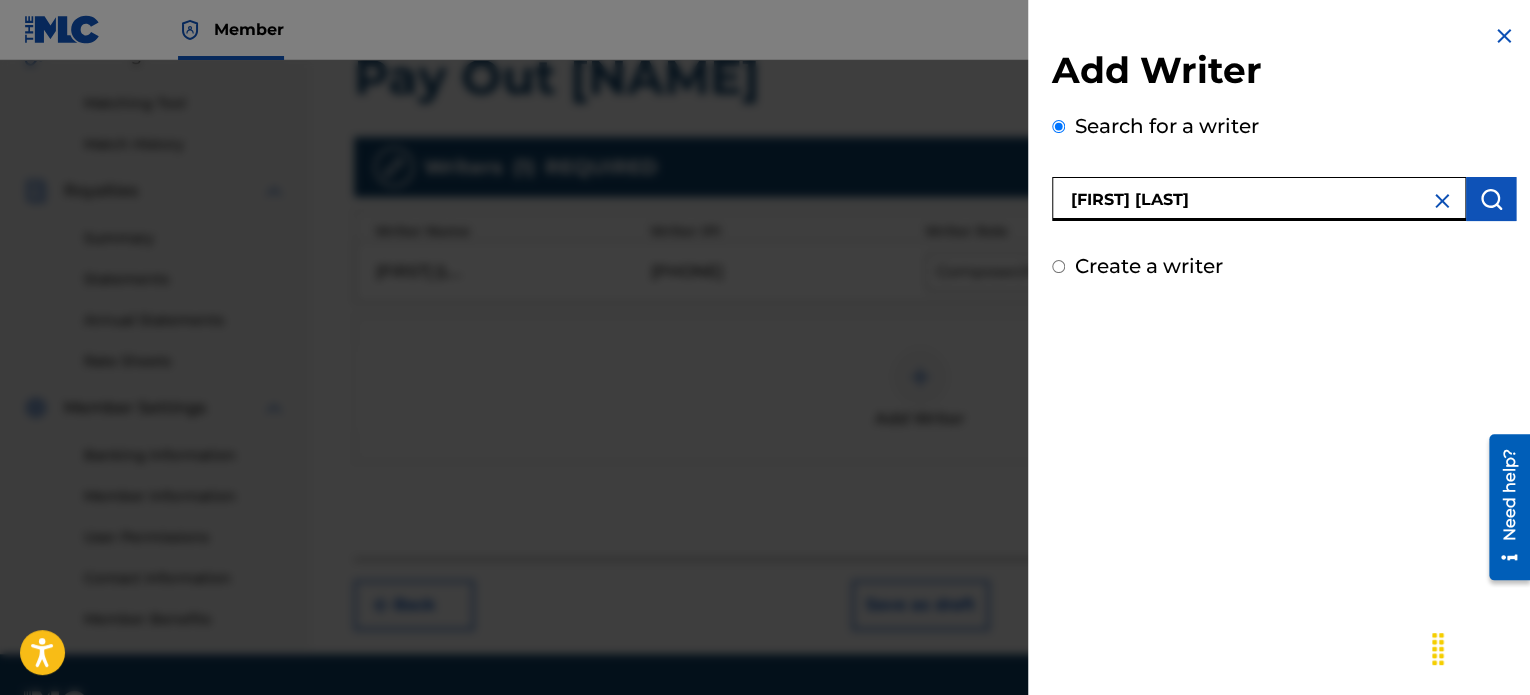 type on "[FIRST] [LAST]" 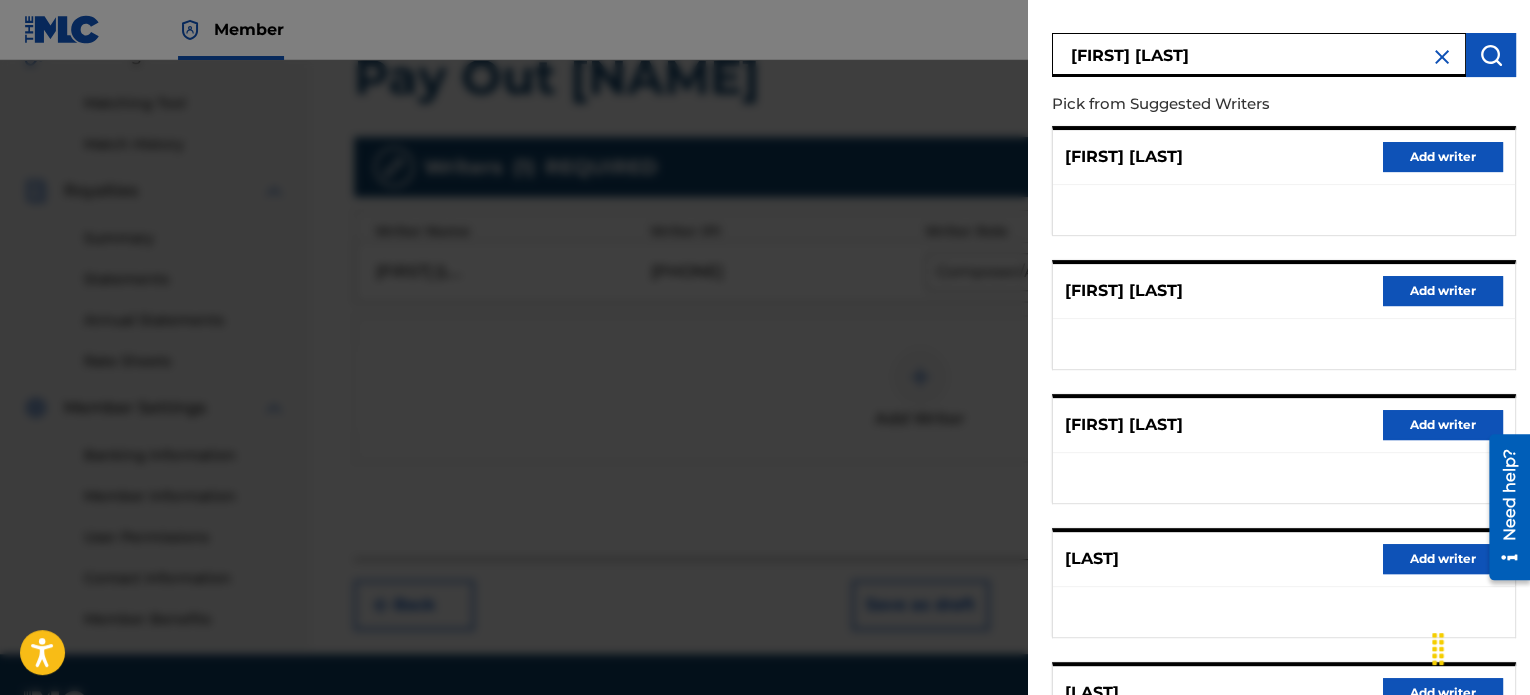 scroll, scrollTop: 344, scrollLeft: 0, axis: vertical 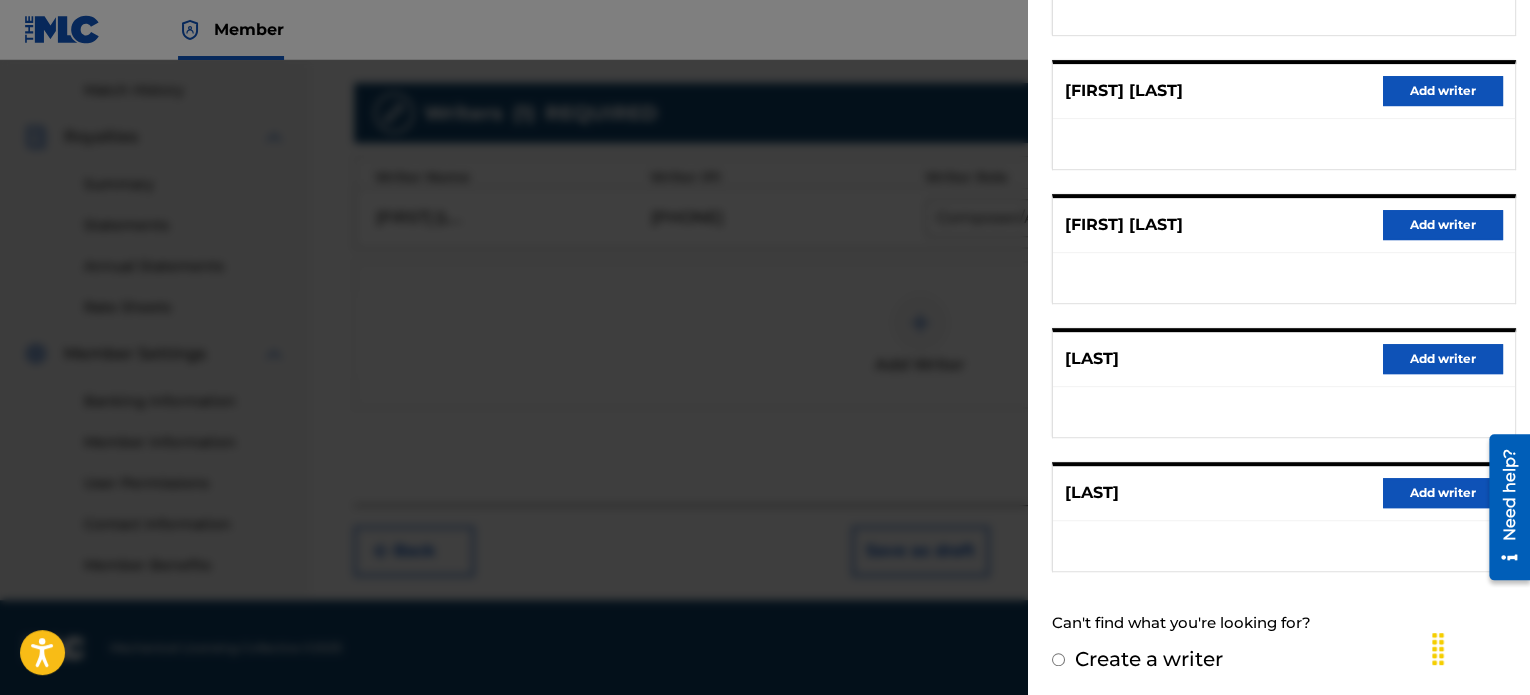 click on "Create a writer" at bounding box center (1149, 659) 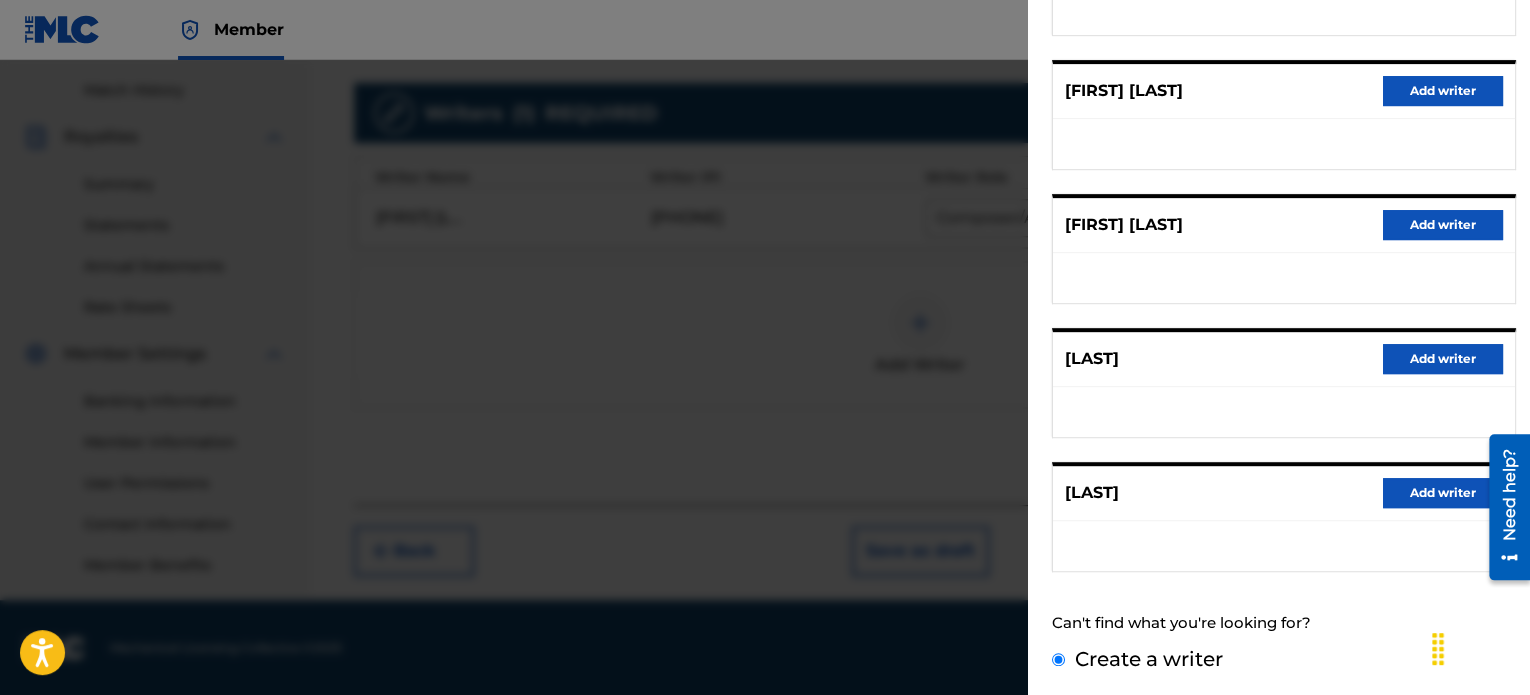 click on "Create a writer" at bounding box center (1058, 659) 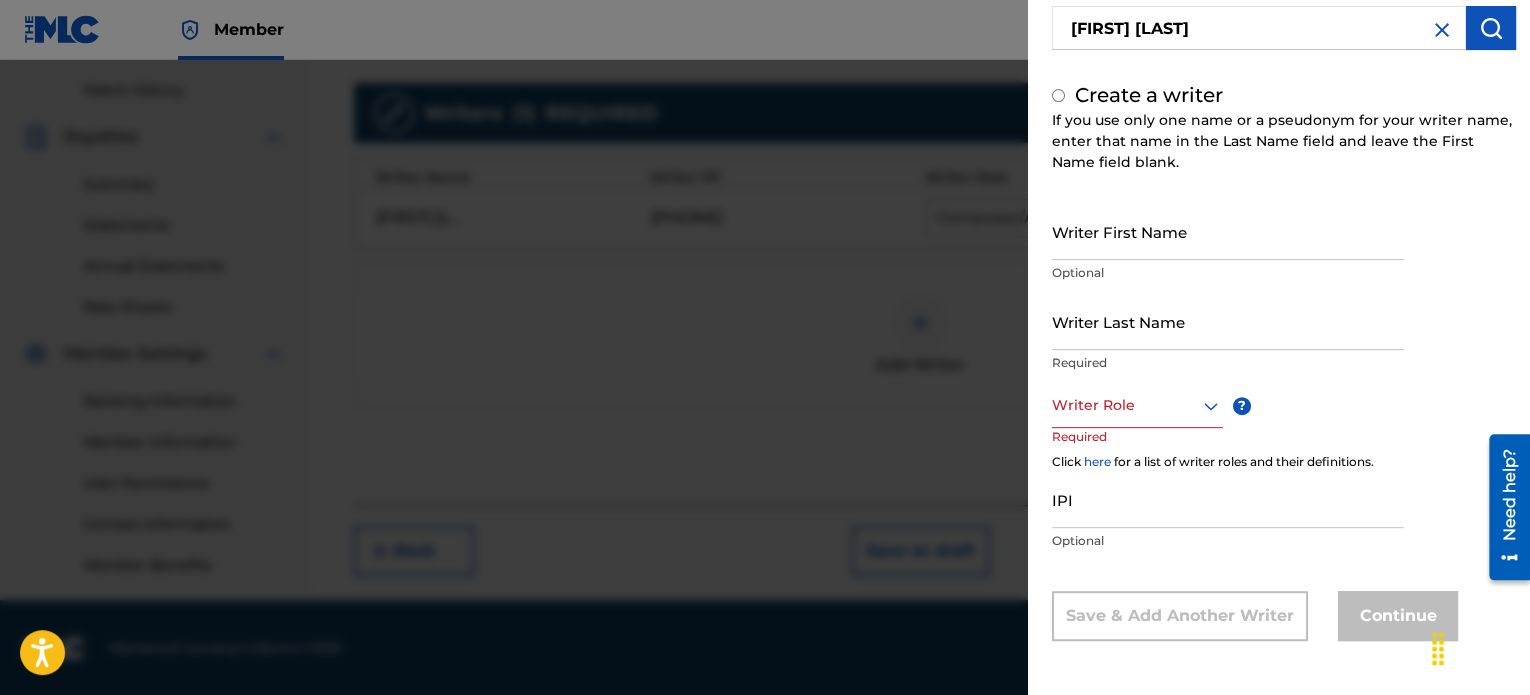 radio on "false" 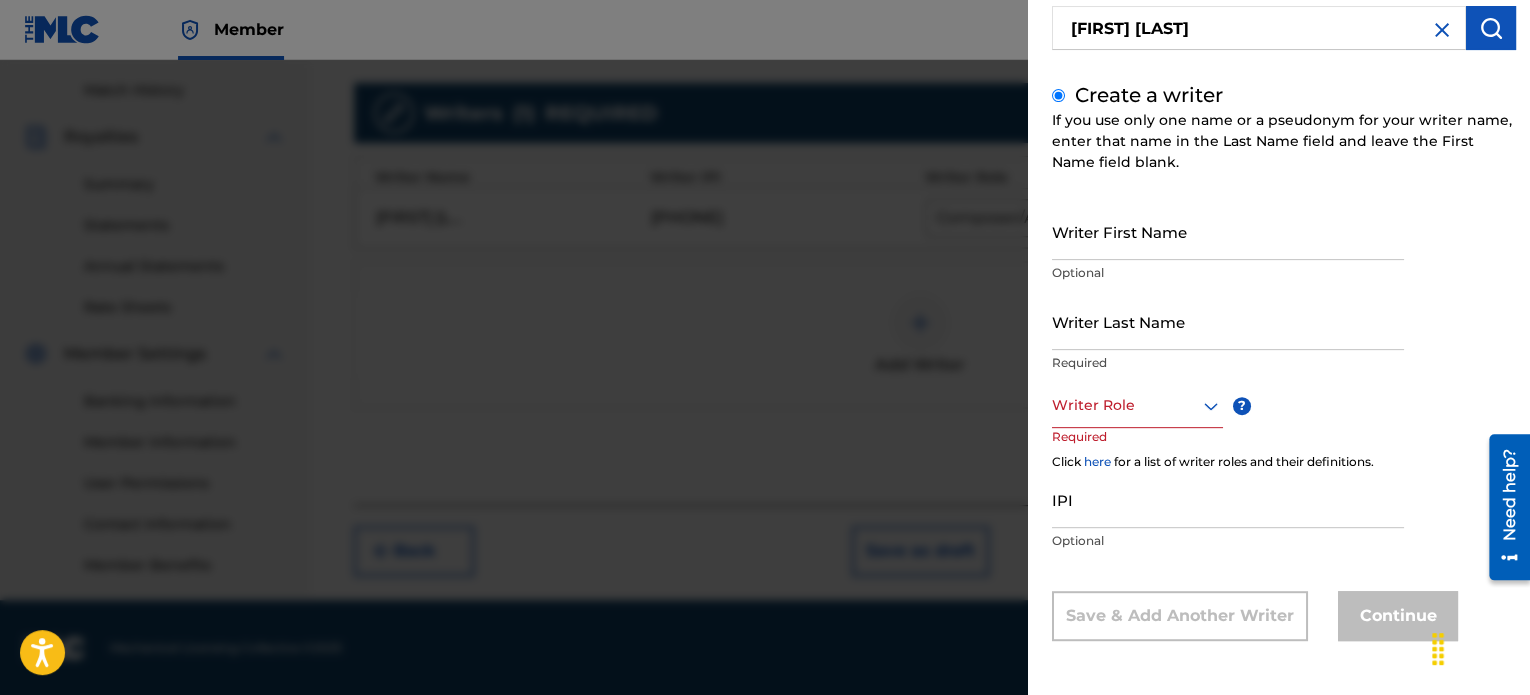 scroll, scrollTop: 108, scrollLeft: 0, axis: vertical 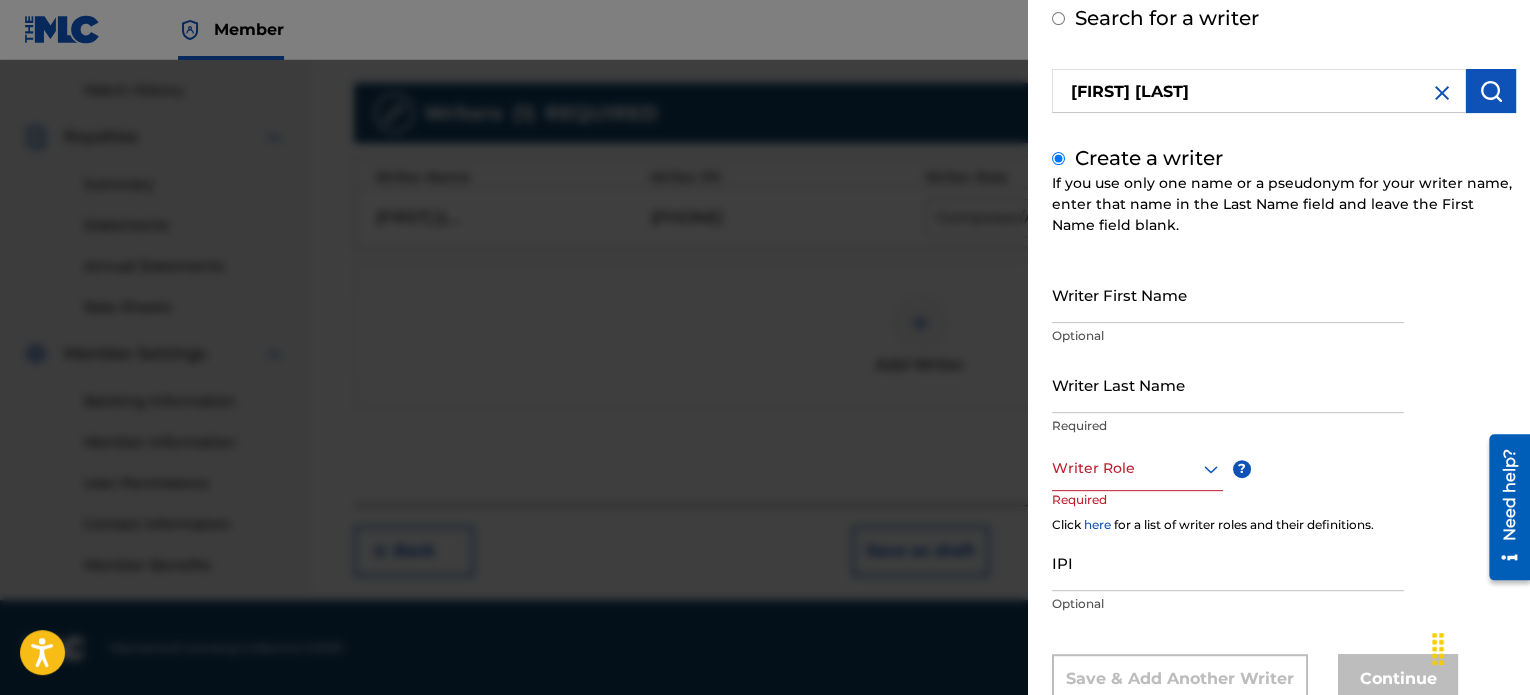 click on "Writer First Name" at bounding box center (1228, 294) 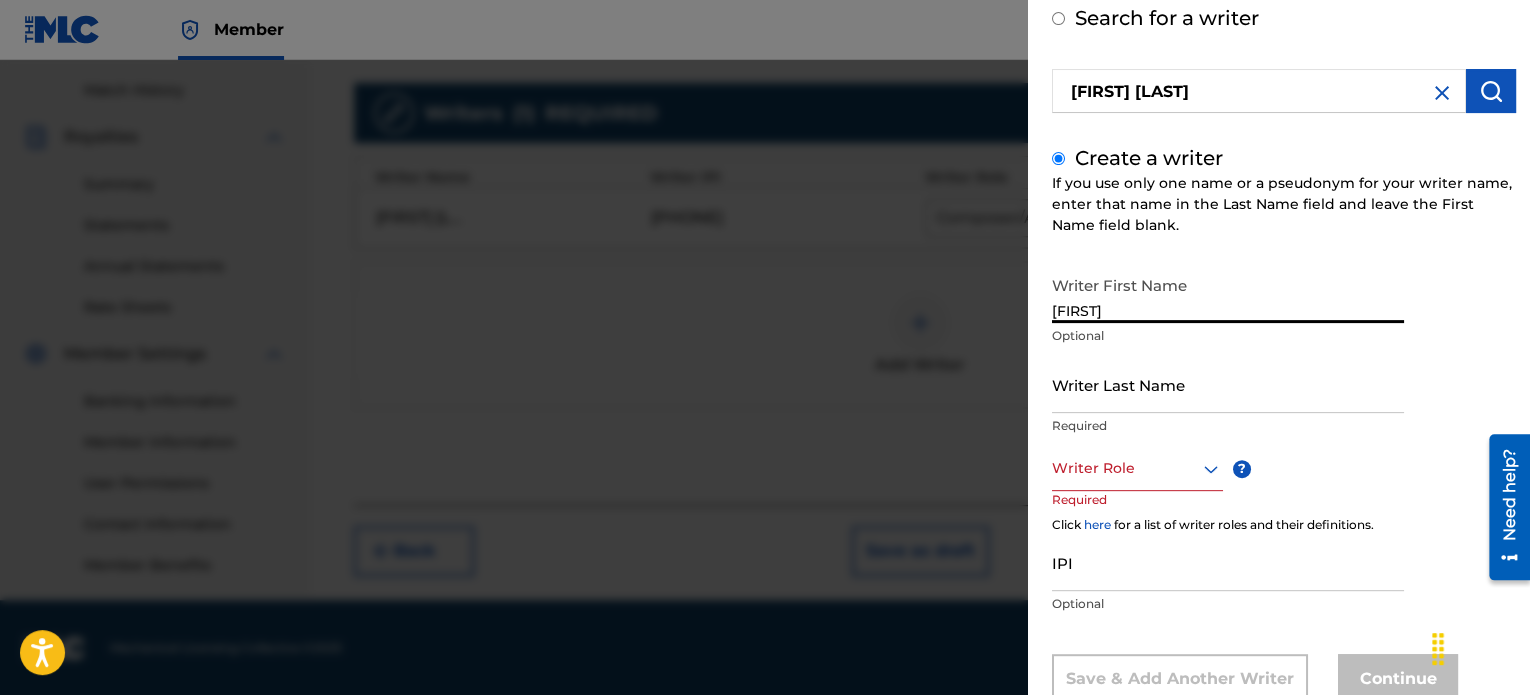 type on "[FIRST]" 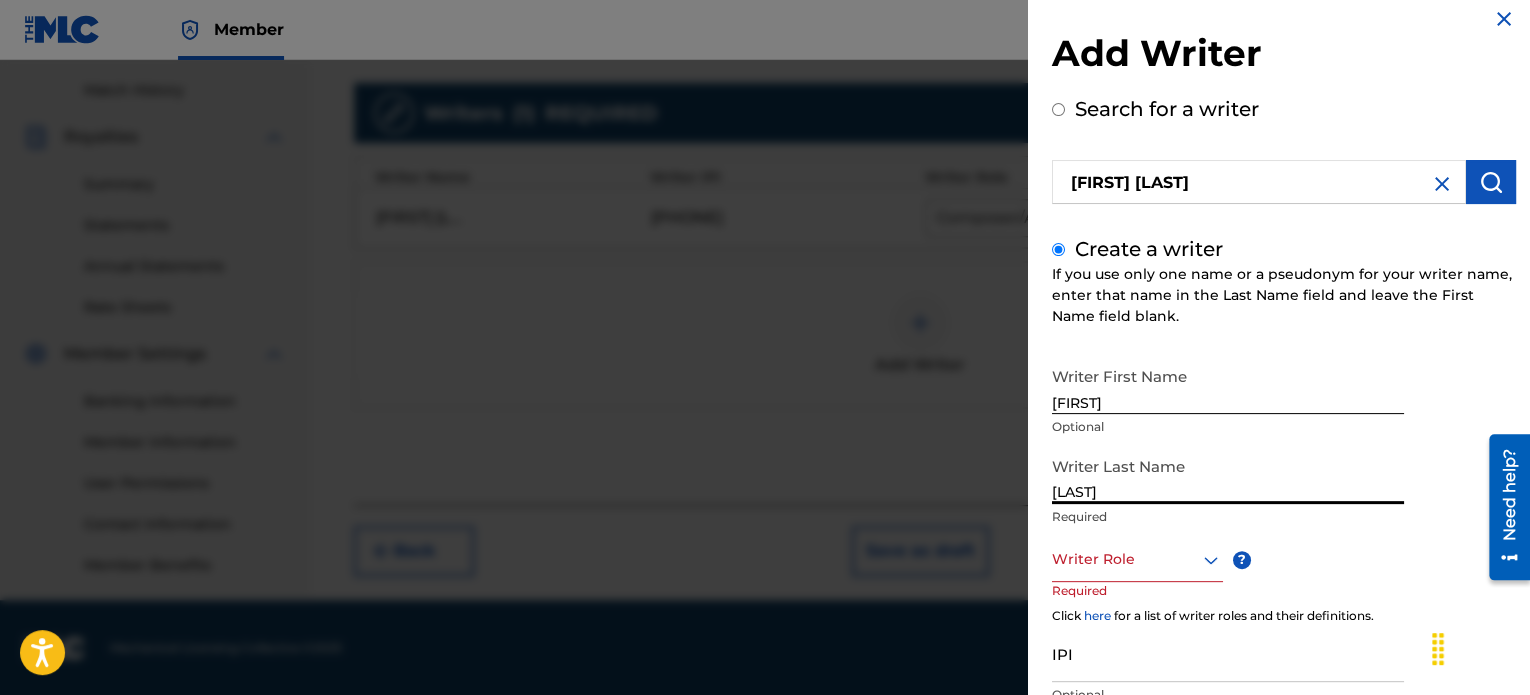 scroll, scrollTop: 0, scrollLeft: 0, axis: both 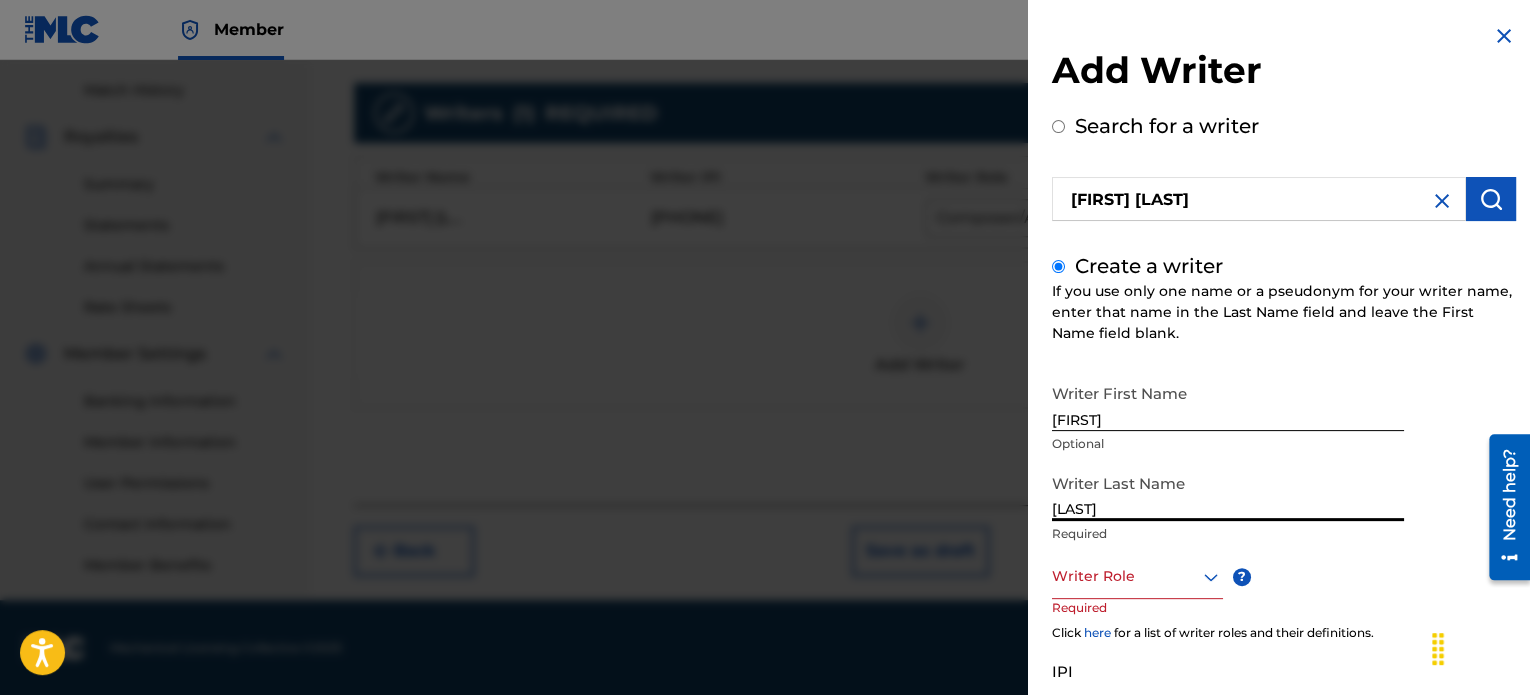 type on "[LAST]" 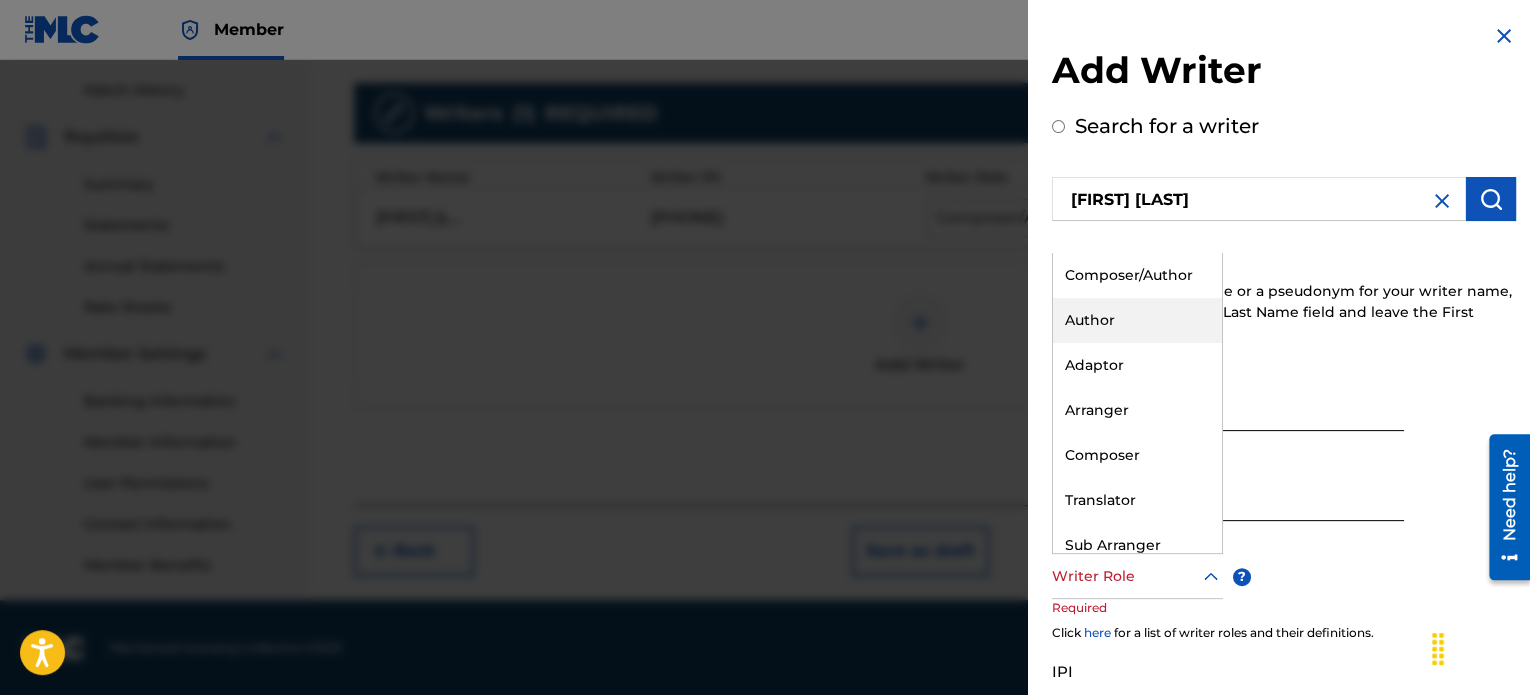 click on "Author" at bounding box center (1137, 320) 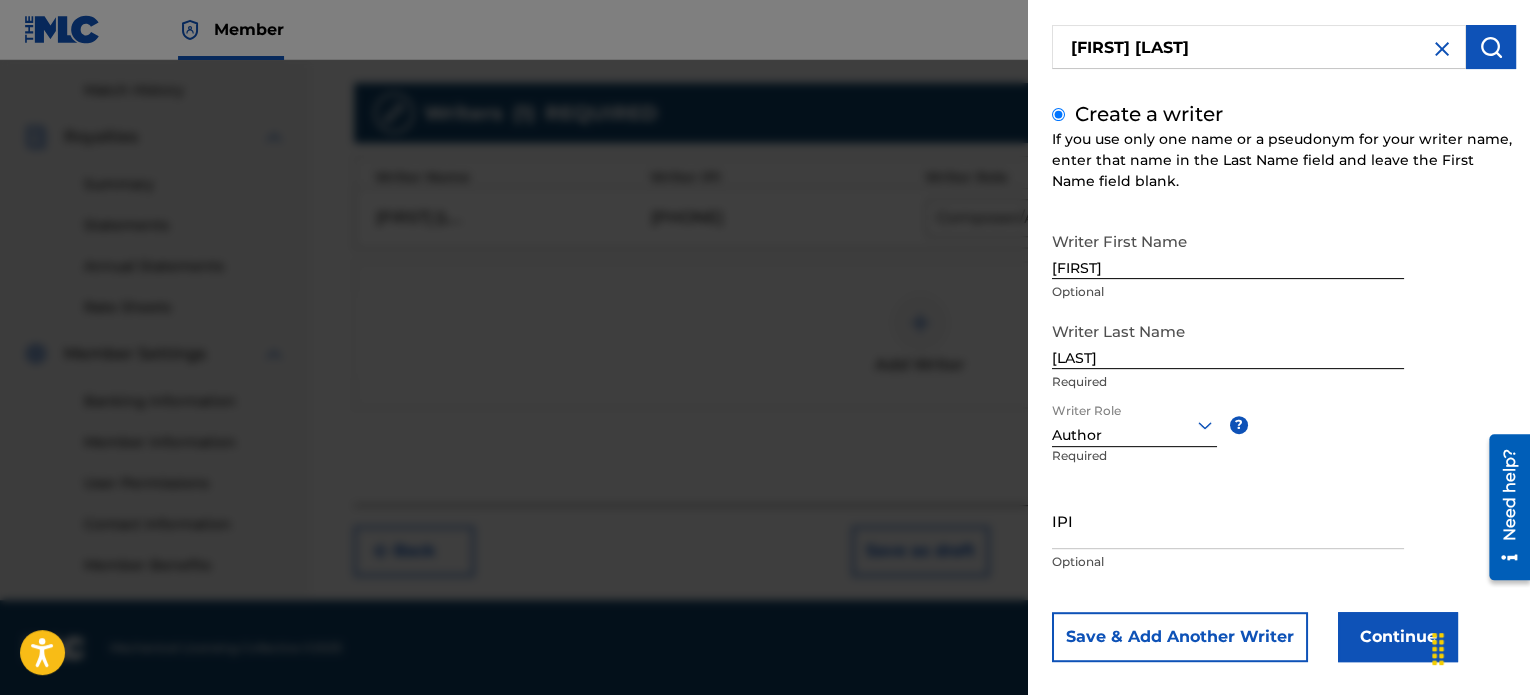 scroll, scrollTop: 172, scrollLeft: 0, axis: vertical 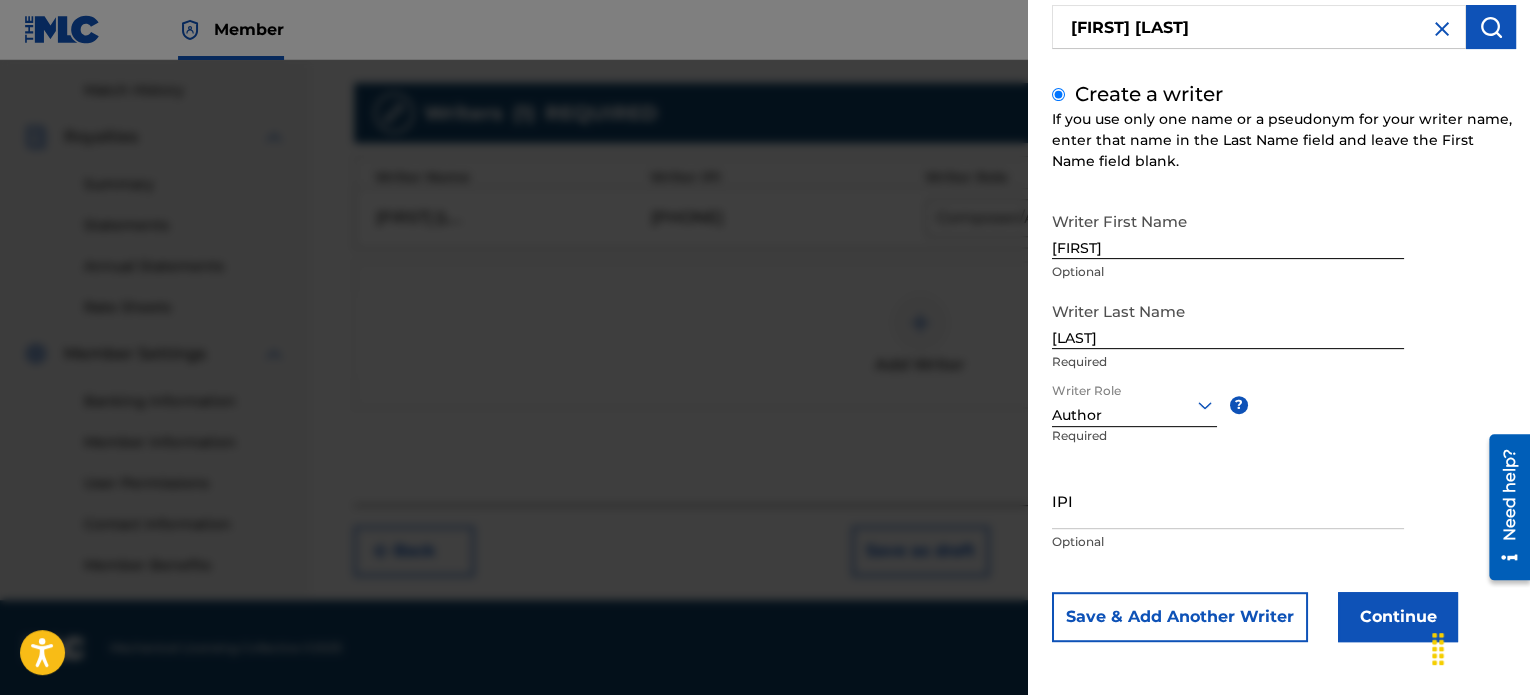 click on "Continue" at bounding box center [1398, 617] 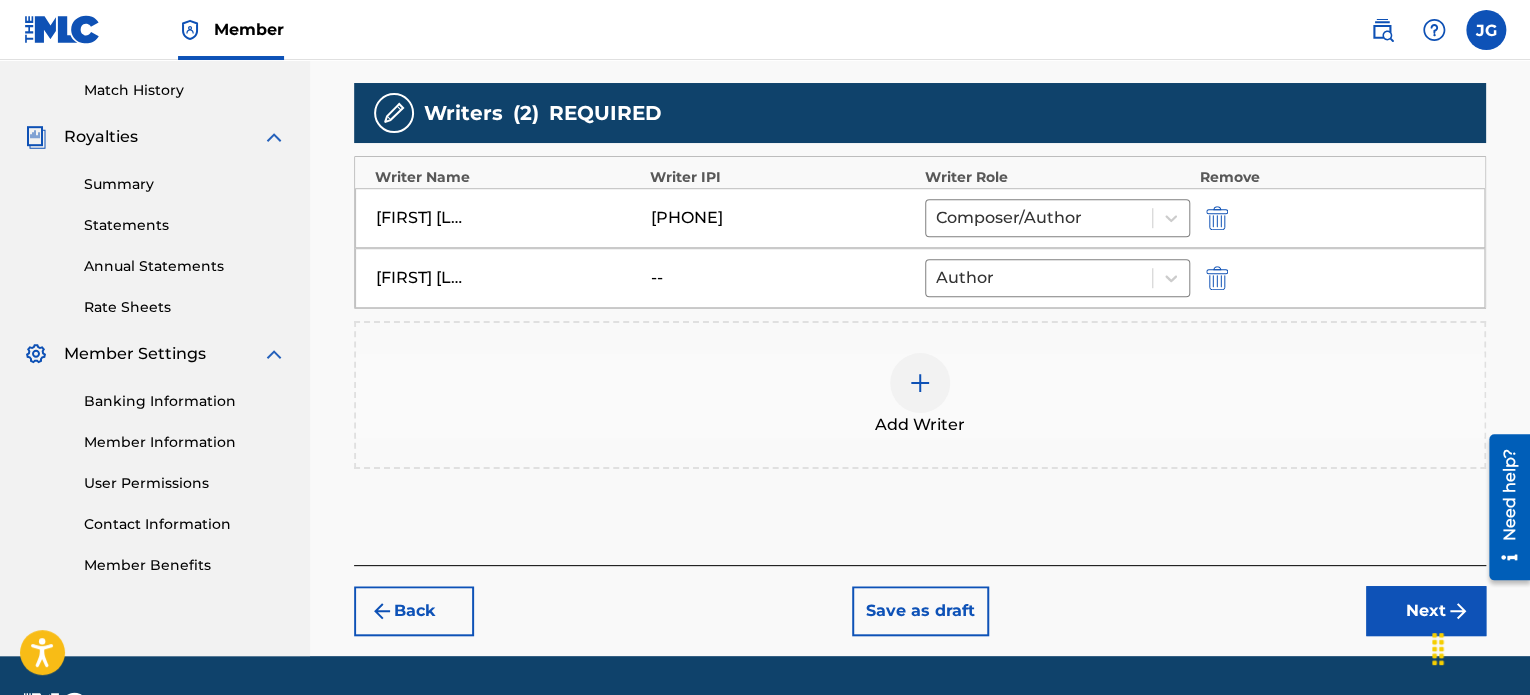 click on "Next" at bounding box center (1426, 611) 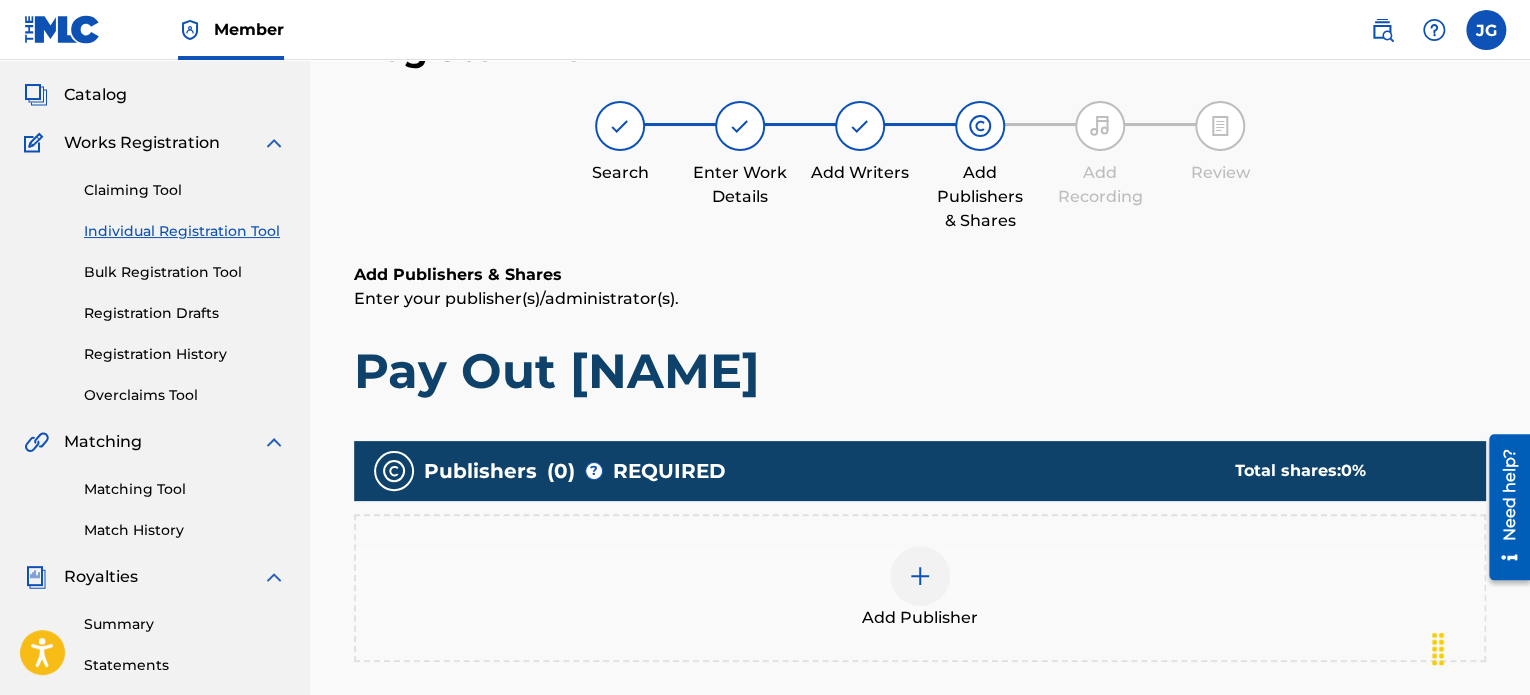 scroll, scrollTop: 90, scrollLeft: 0, axis: vertical 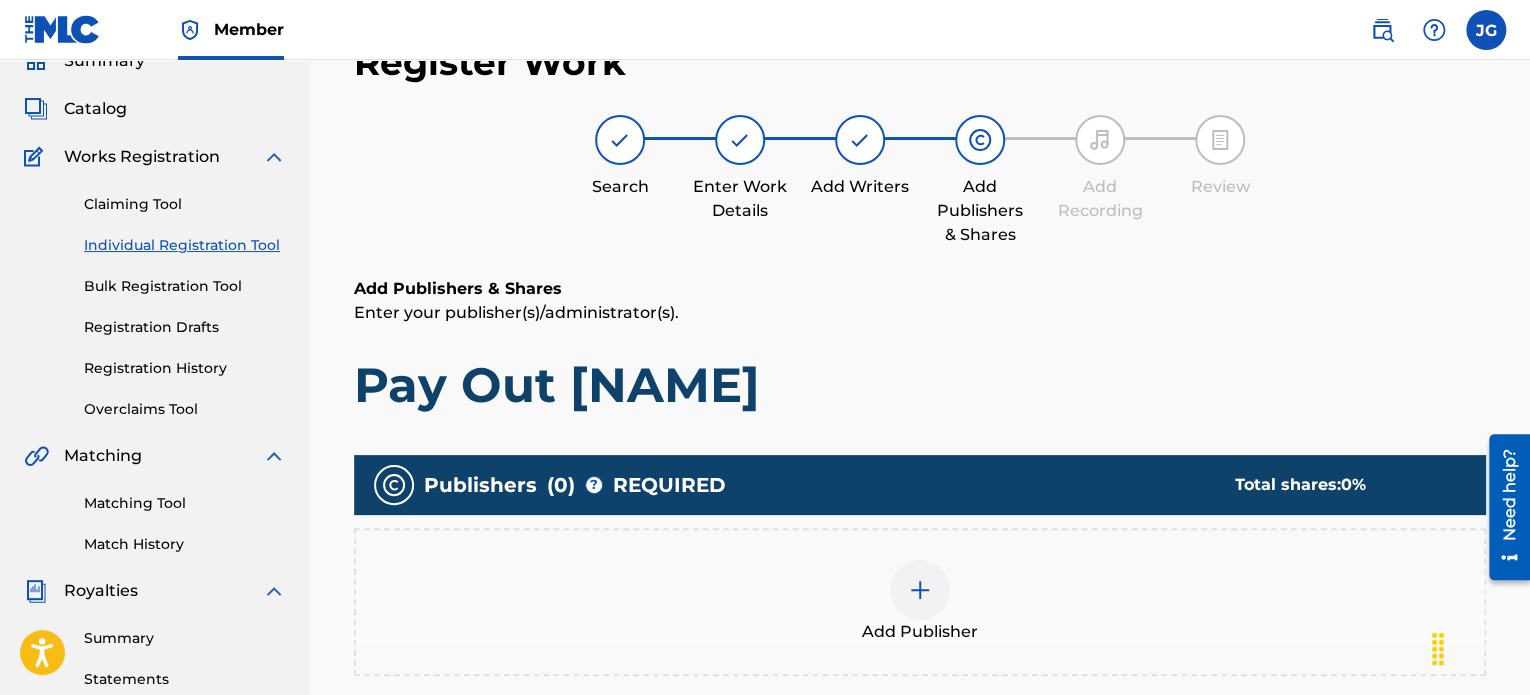 click at bounding box center (920, 590) 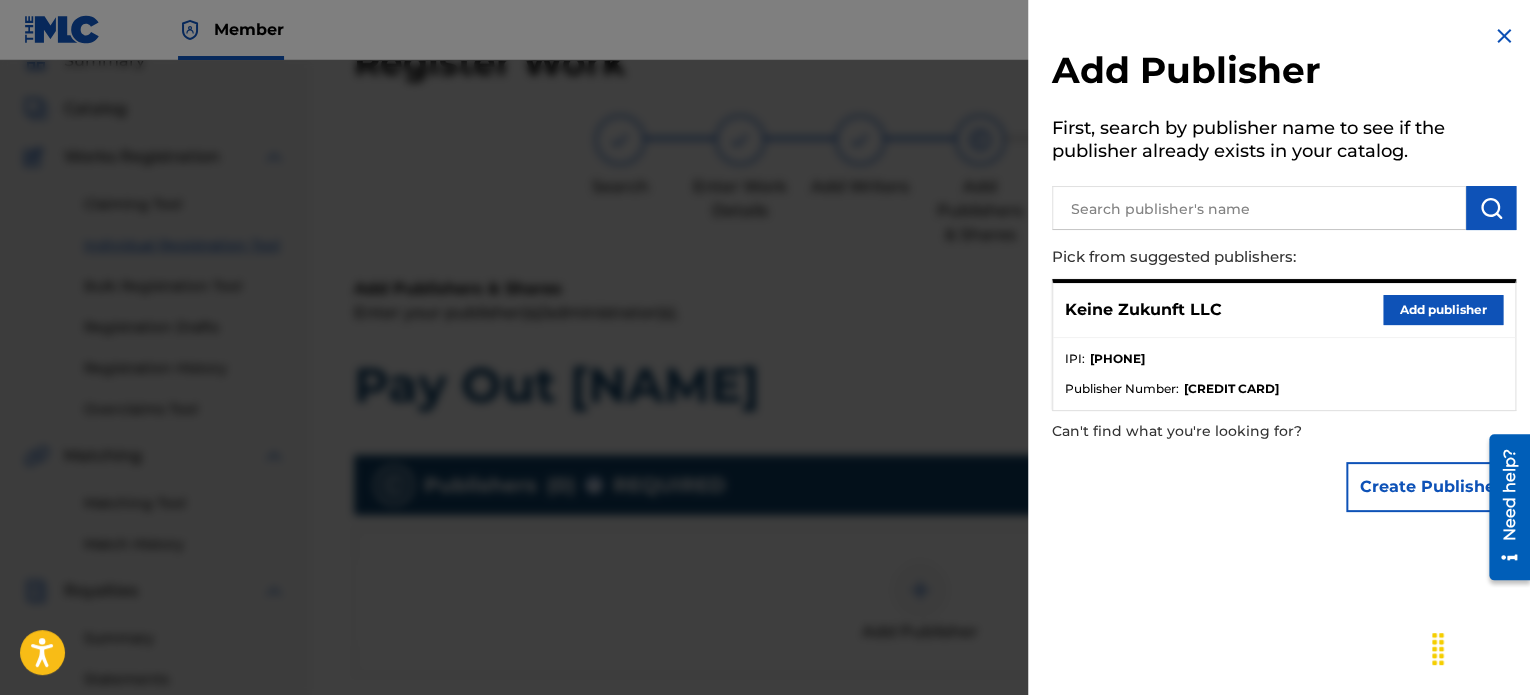 click on "Add publisher" at bounding box center (1443, 310) 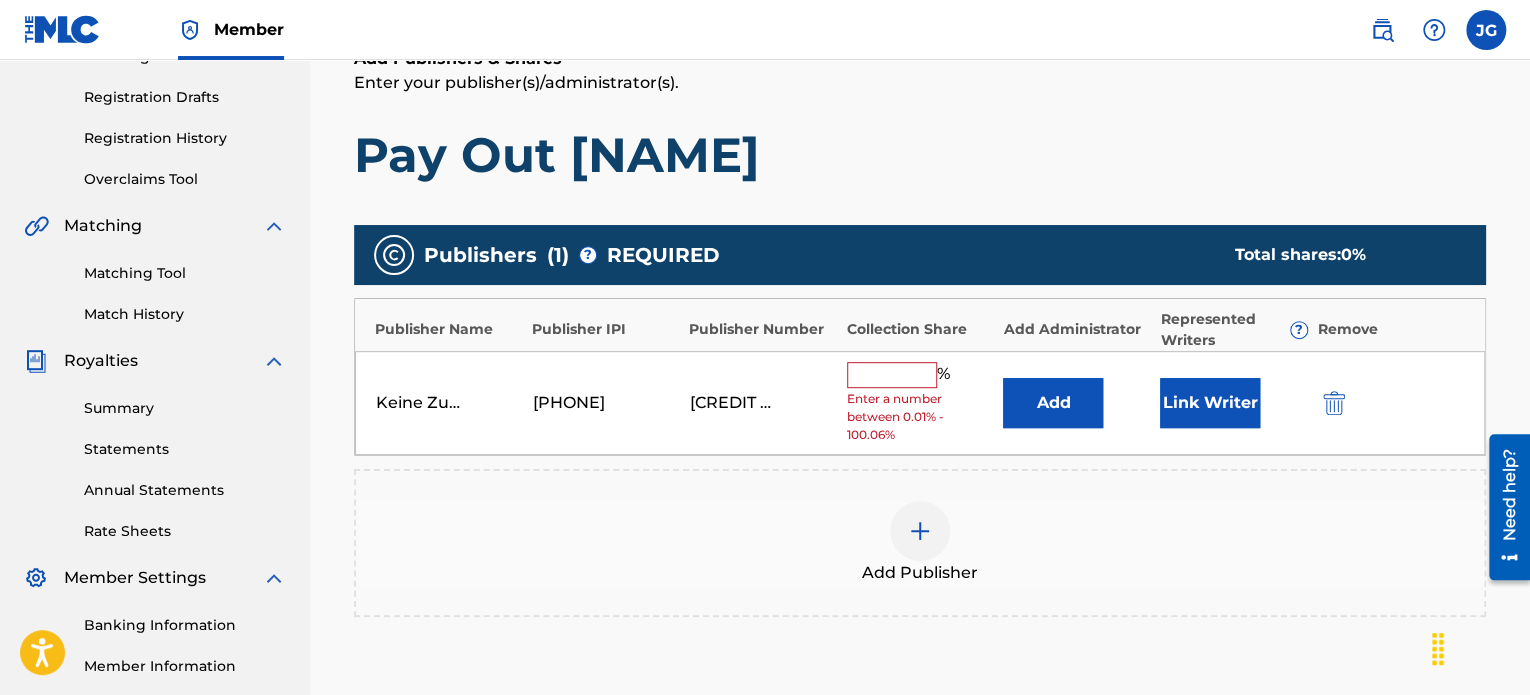scroll, scrollTop: 390, scrollLeft: 0, axis: vertical 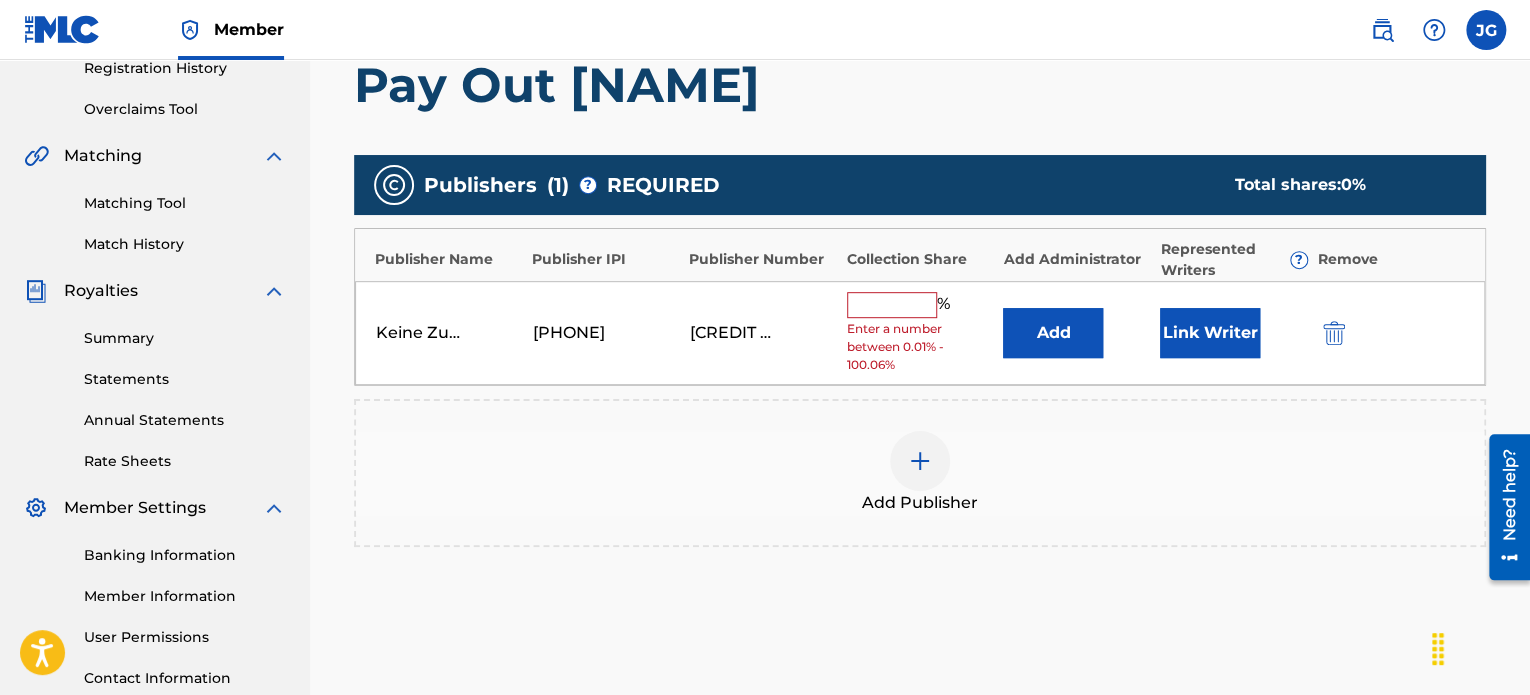 click at bounding box center [892, 305] 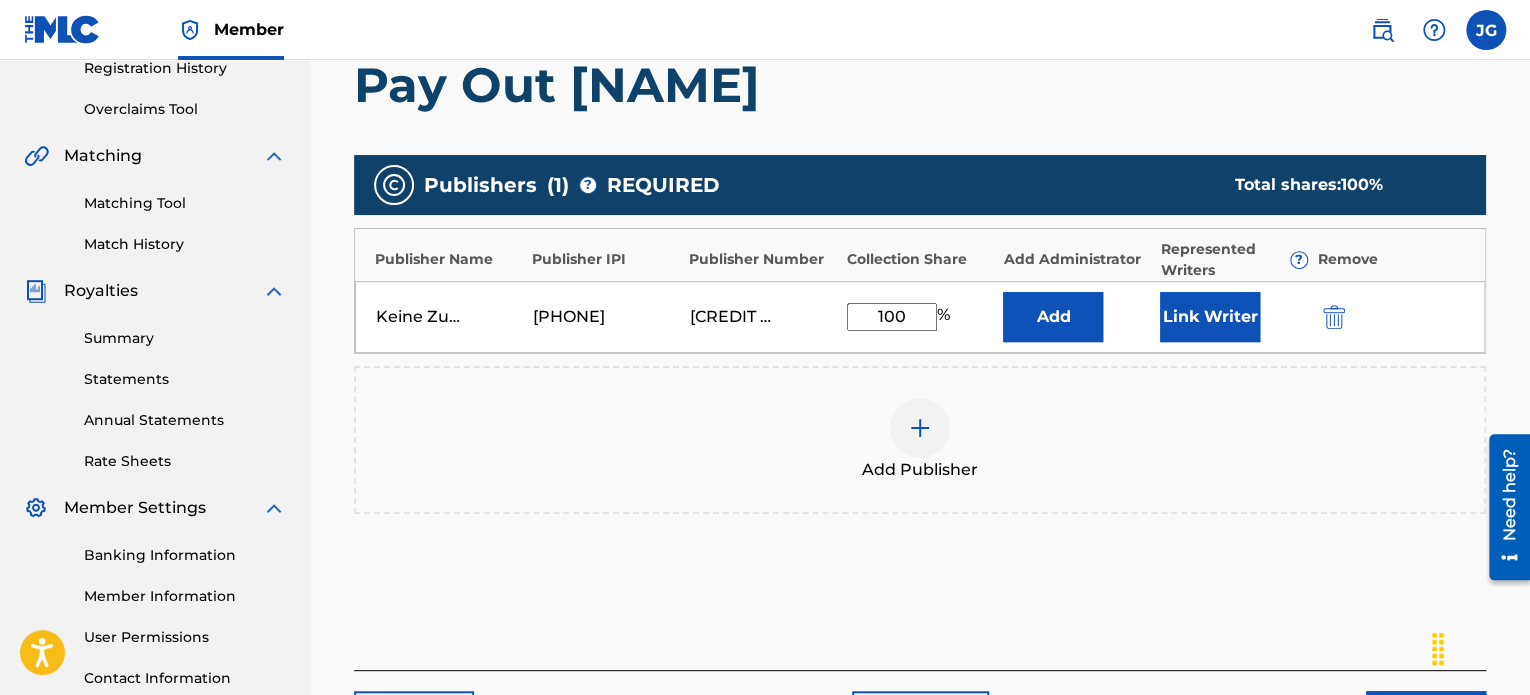 click on "Link Writer" at bounding box center (1210, 317) 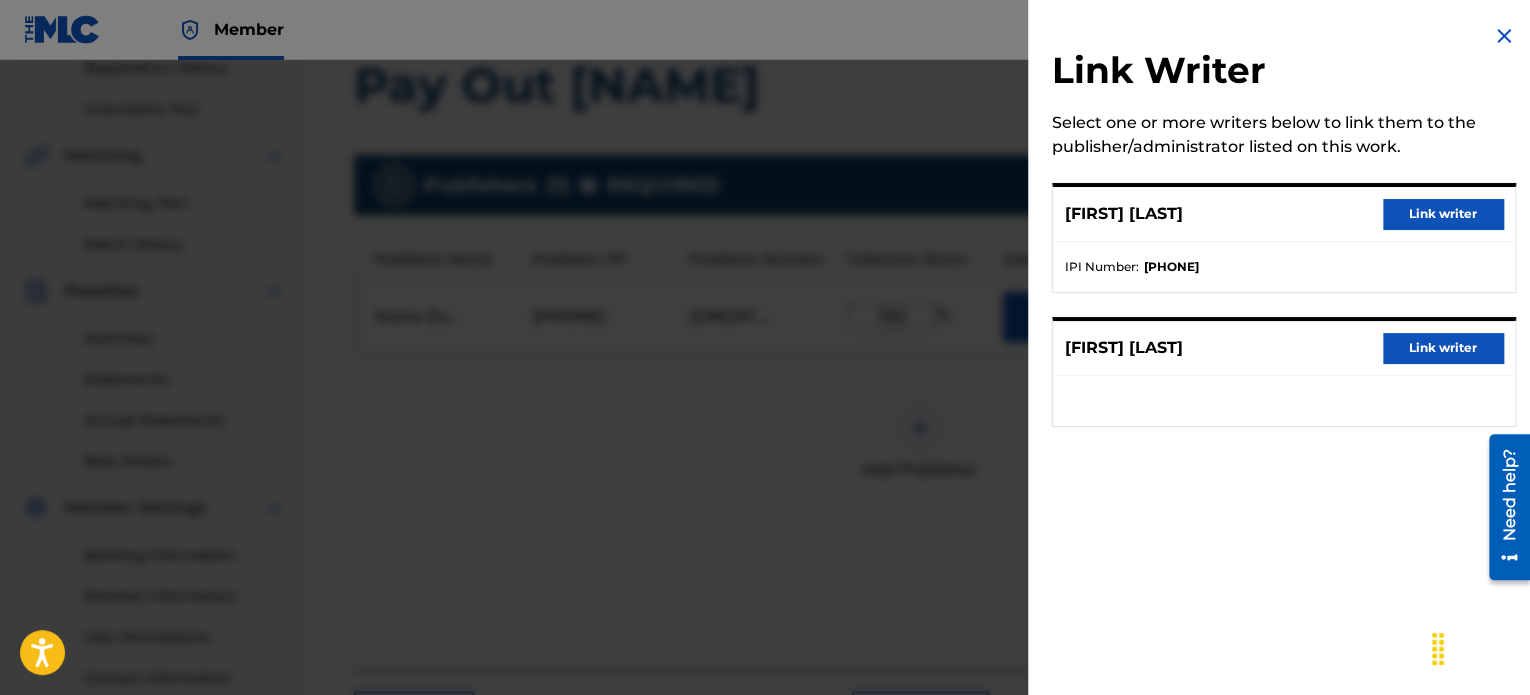 click on "Link writer" at bounding box center (1443, 214) 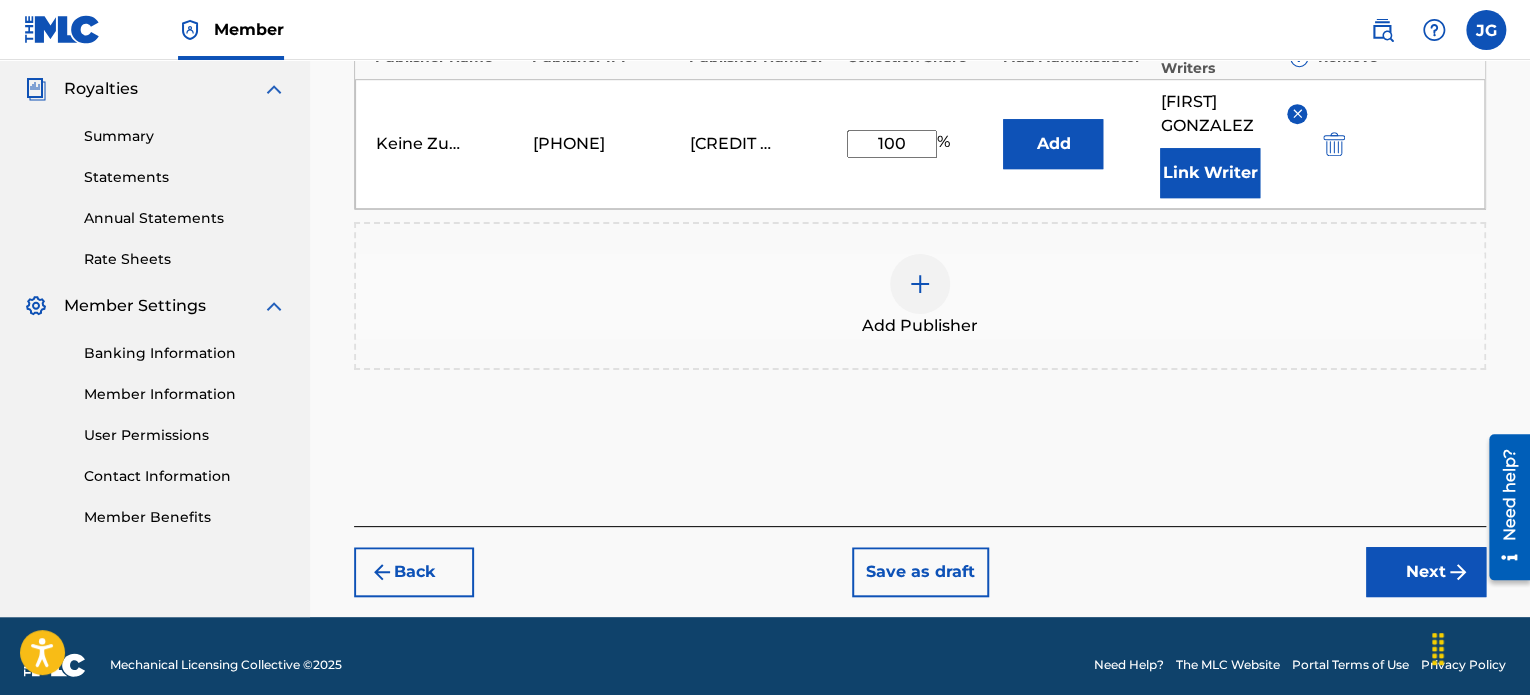 scroll, scrollTop: 608, scrollLeft: 0, axis: vertical 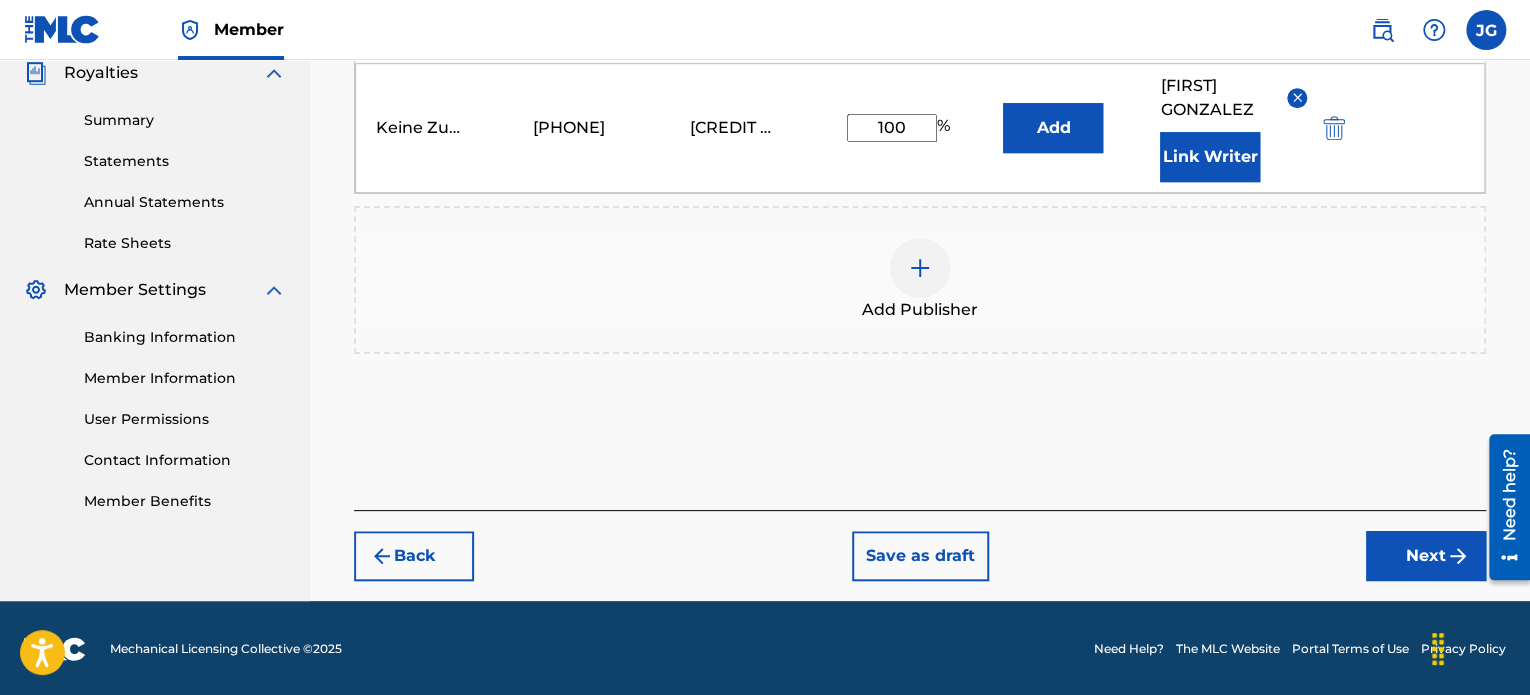 click on "Next" at bounding box center (1426, 556) 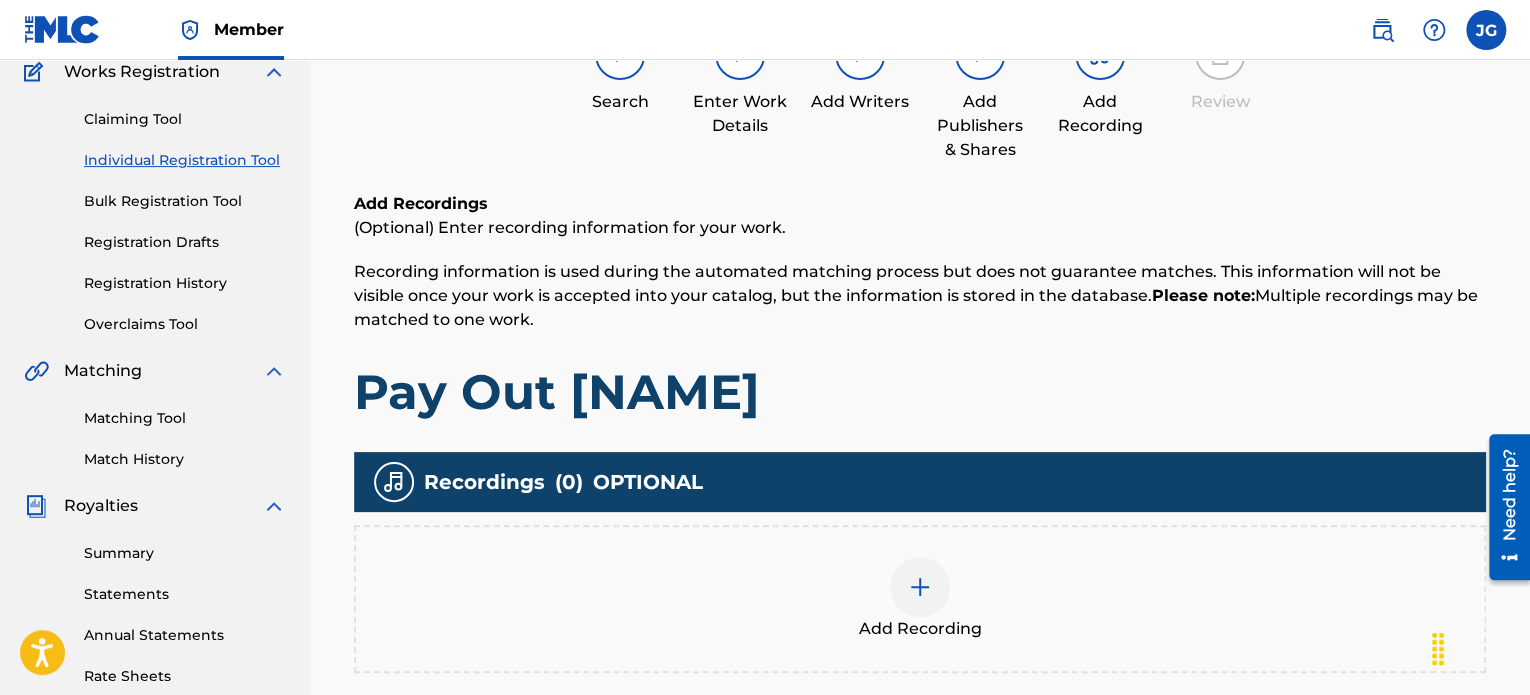 scroll, scrollTop: 490, scrollLeft: 0, axis: vertical 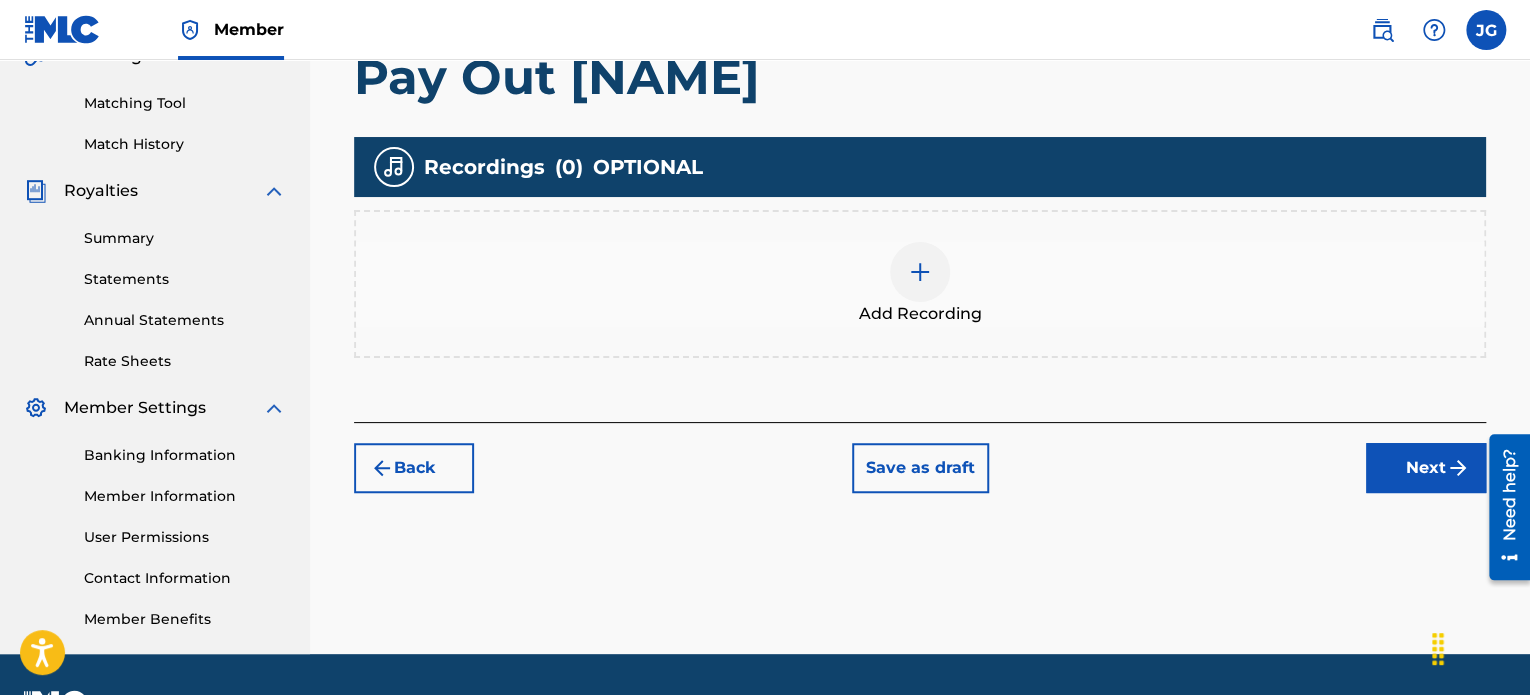 click at bounding box center [920, 272] 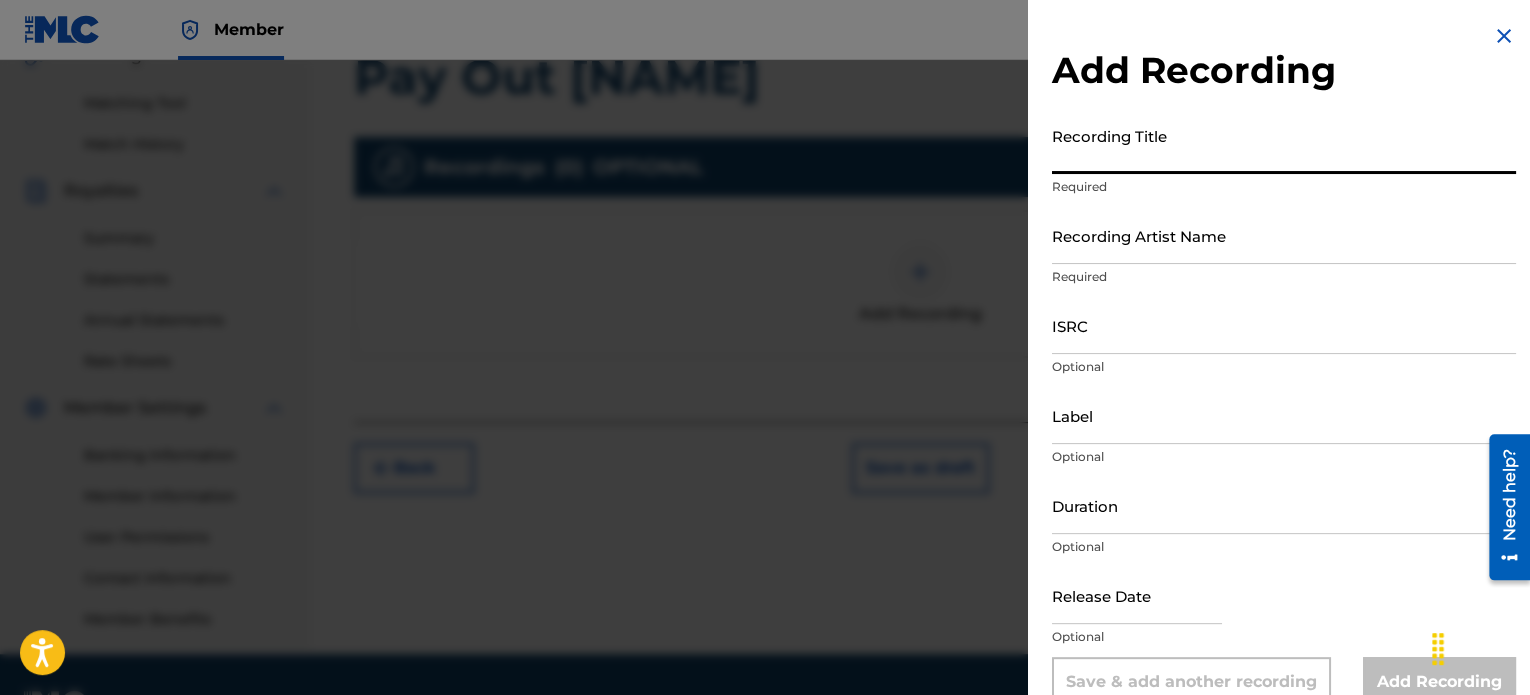 click on "Recording Title" at bounding box center (1284, 145) 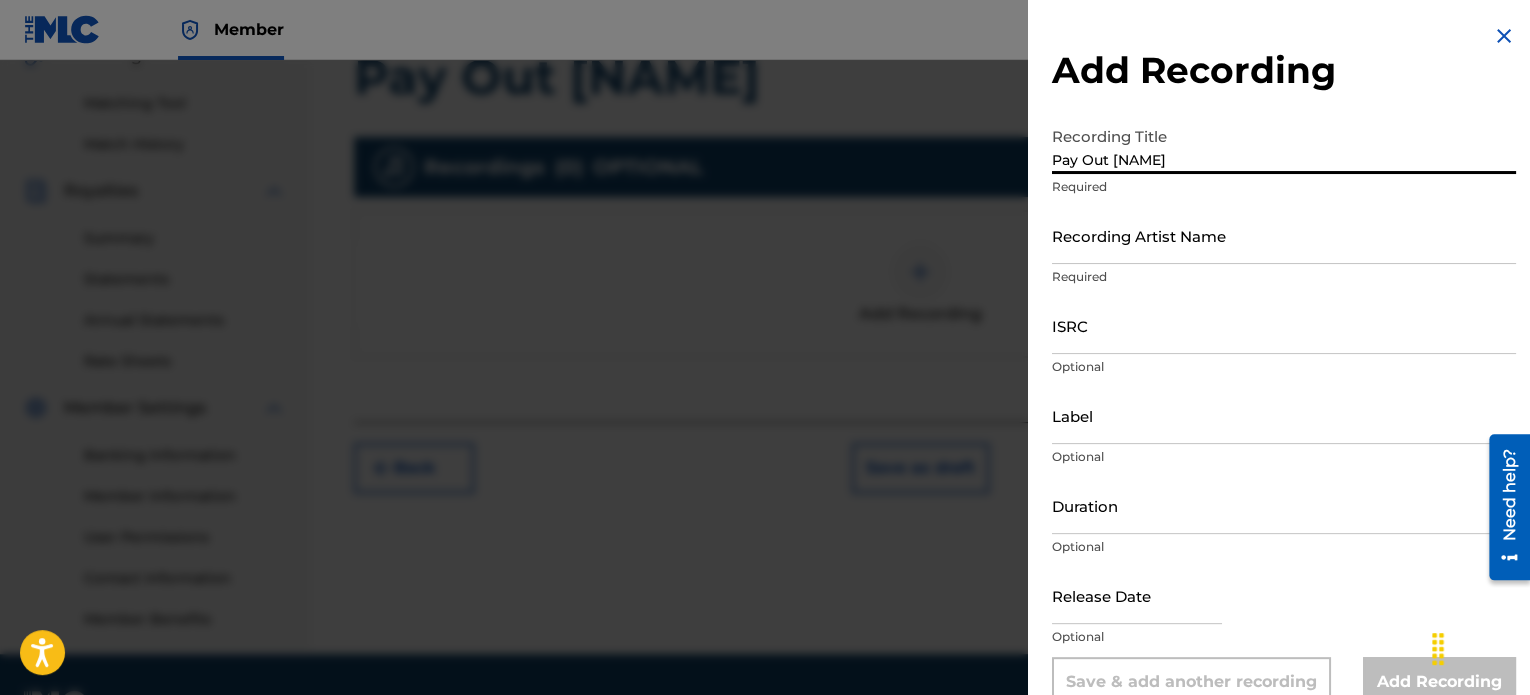 type on "Pay Out [NAME]" 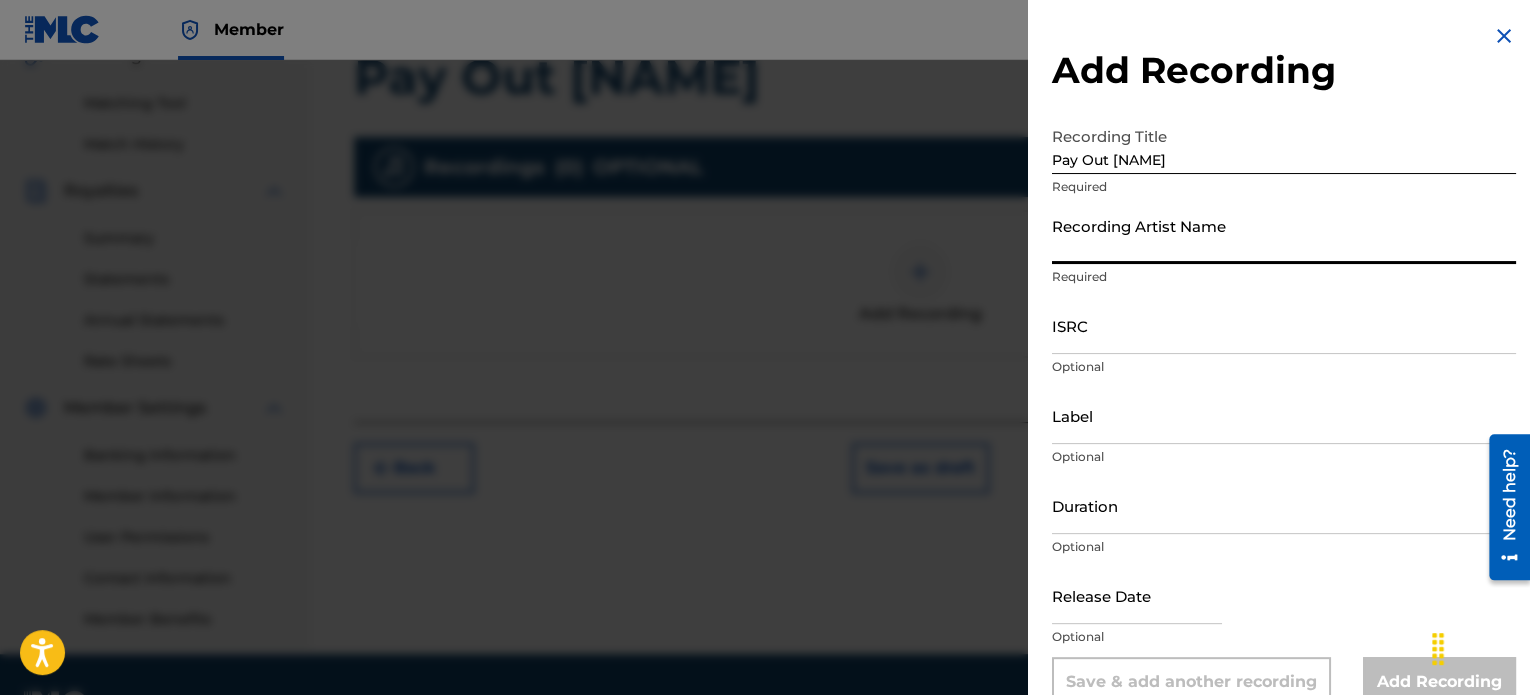 type on "[LAST]" 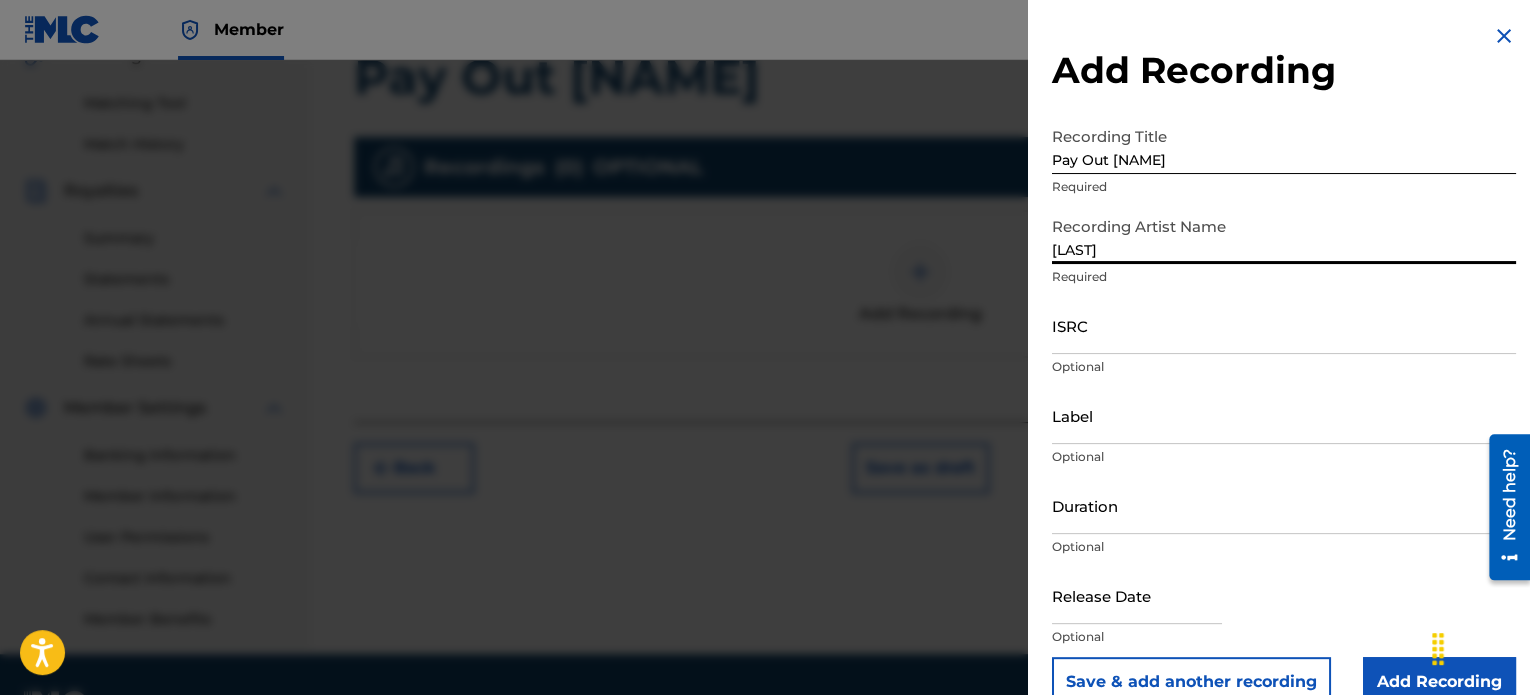 click on "ISRC" at bounding box center [1284, 325] 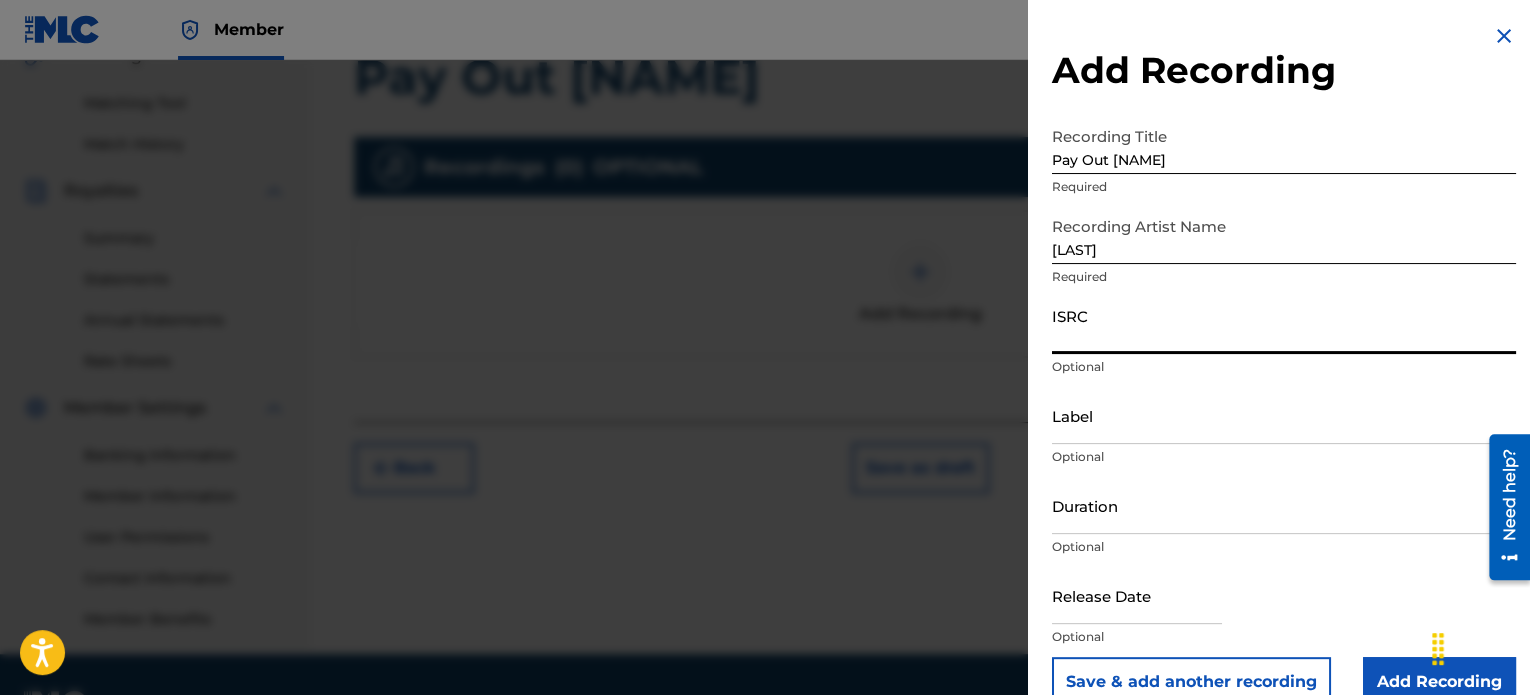 paste on "[CREDIT CARD]" 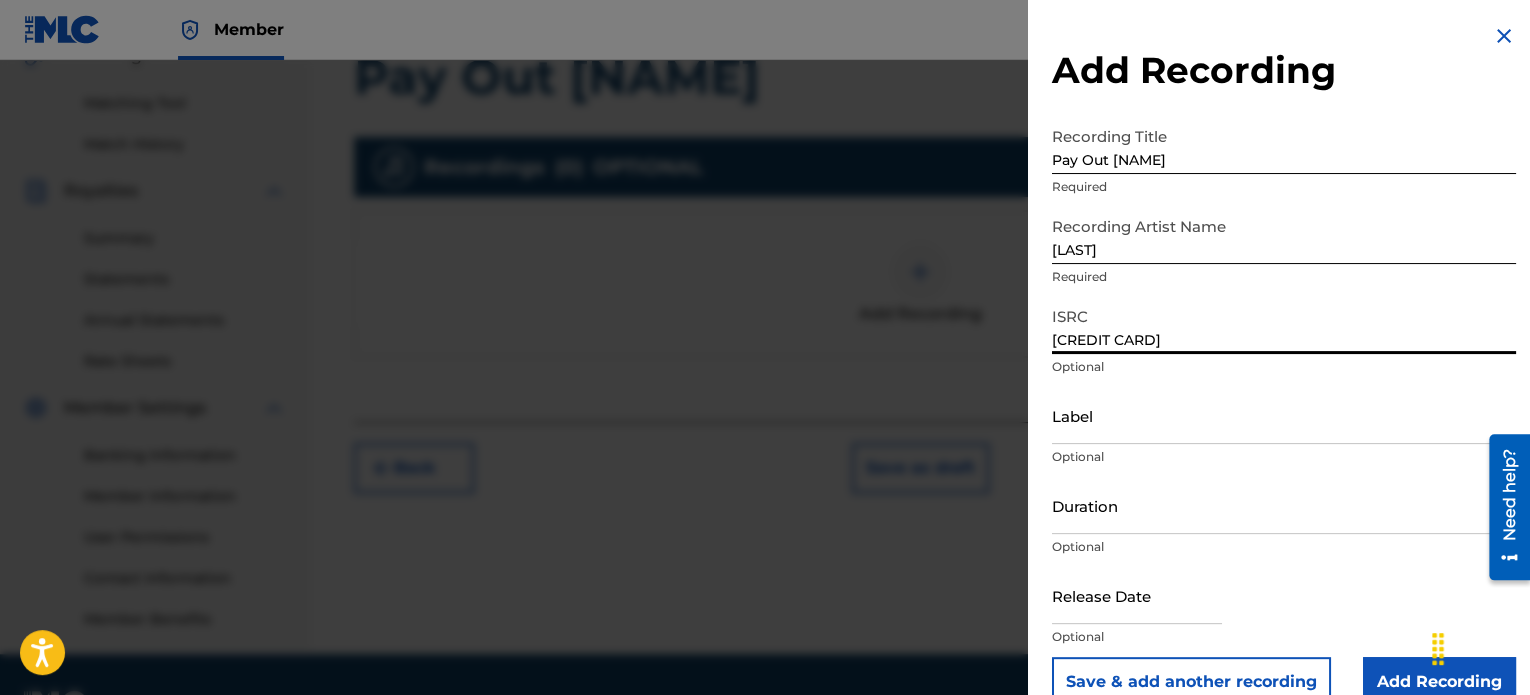 type on "[CREDIT CARD]" 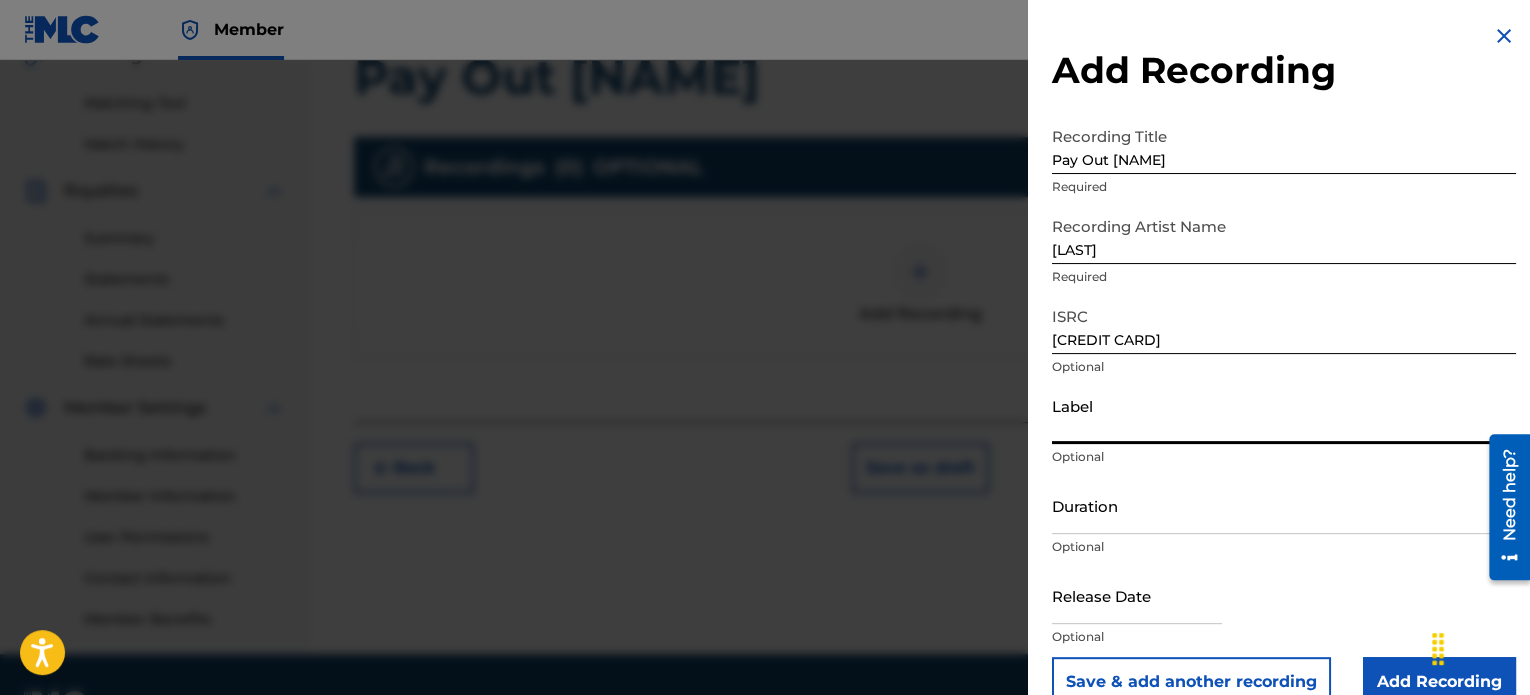 type on "No Future Records" 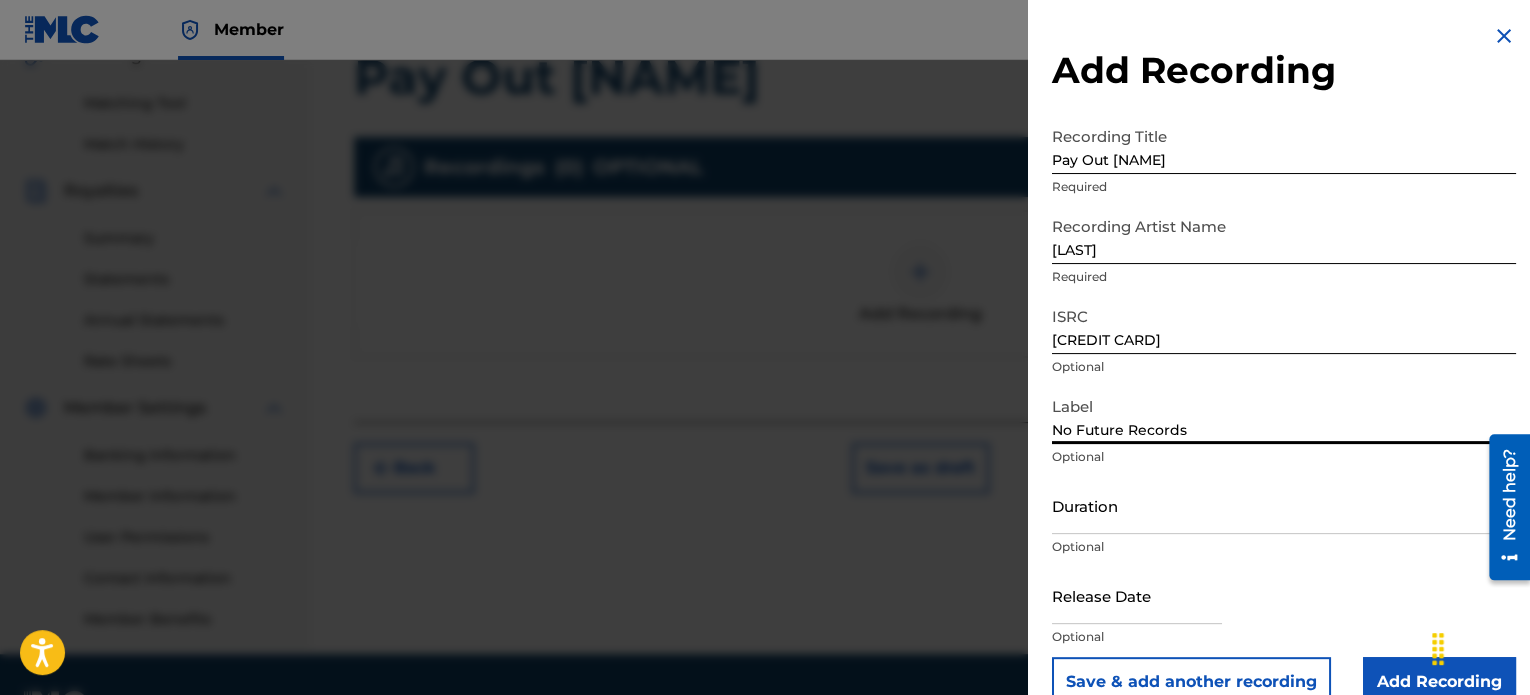 click on "Duration" at bounding box center (1284, 505) 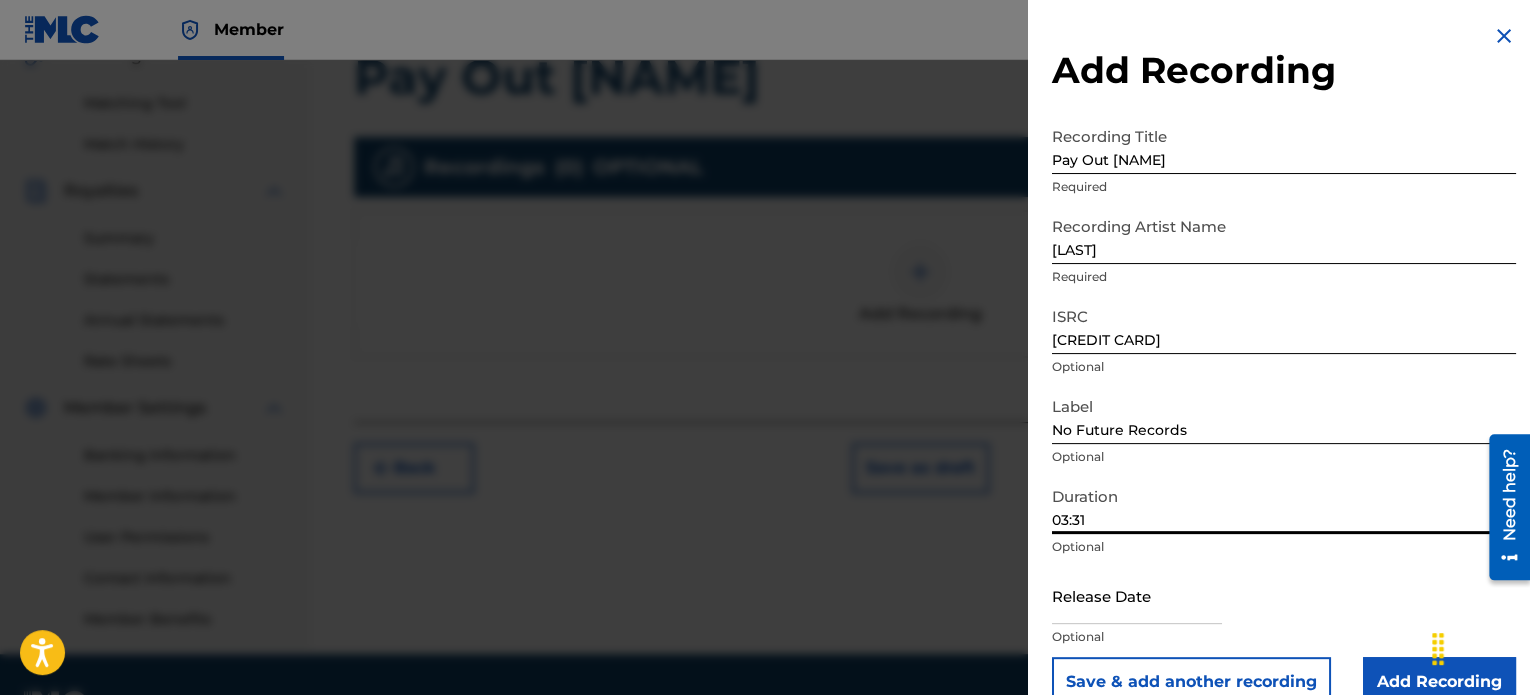 type on "03:31" 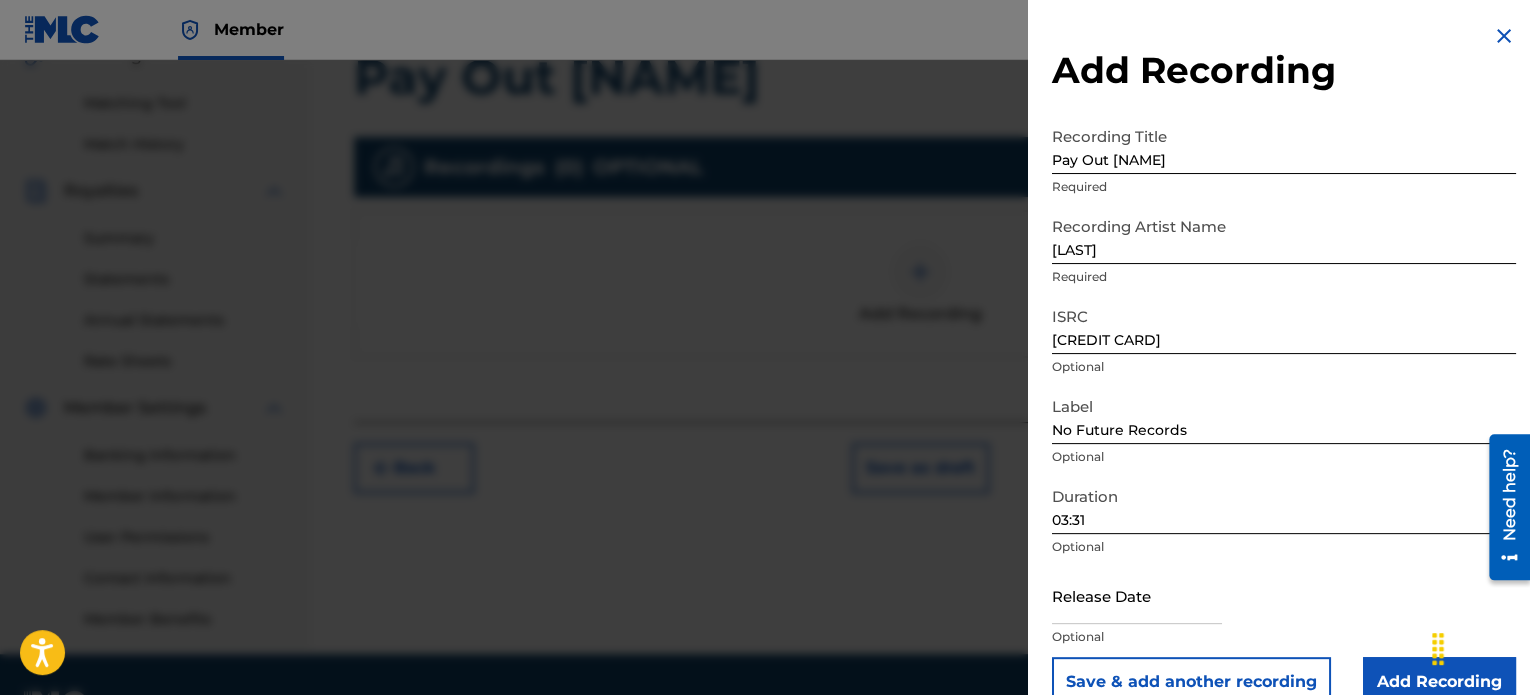 click at bounding box center (1137, 595) 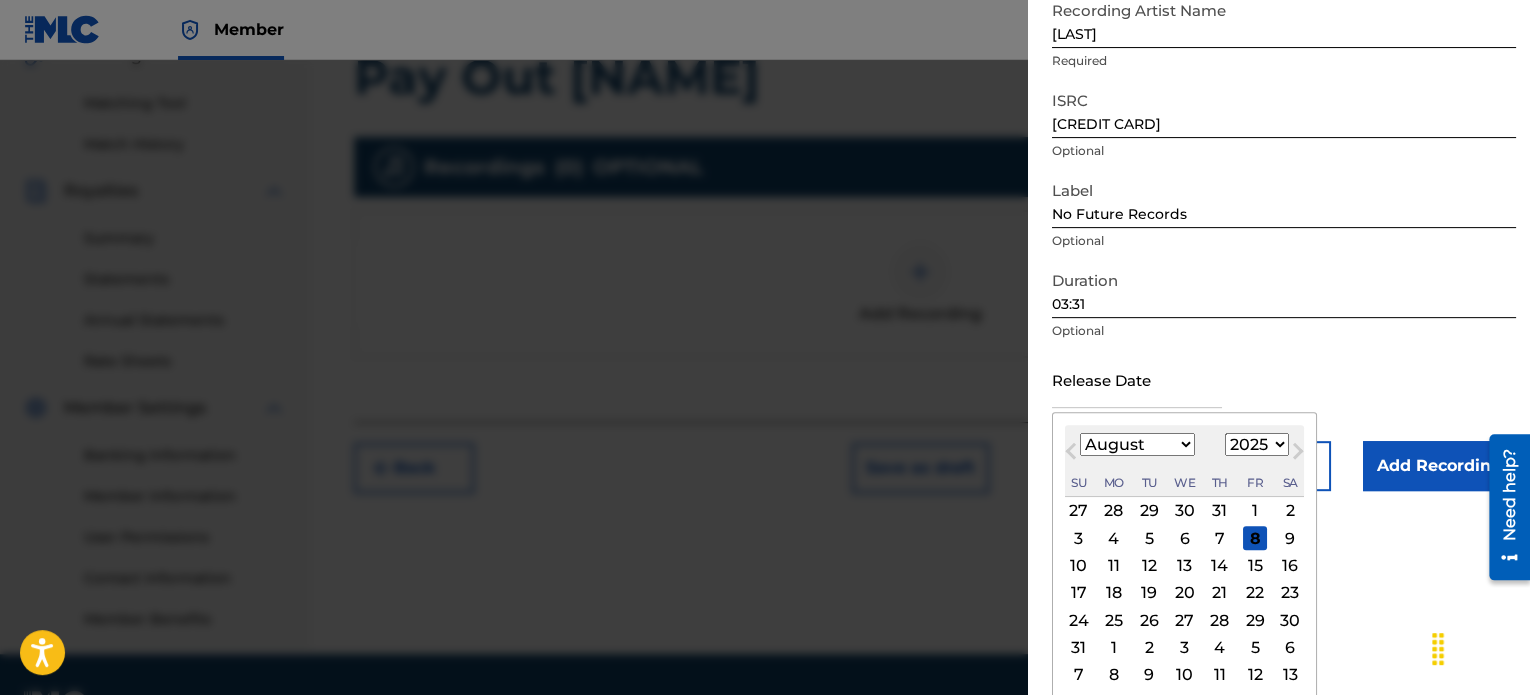 scroll, scrollTop: 221, scrollLeft: 0, axis: vertical 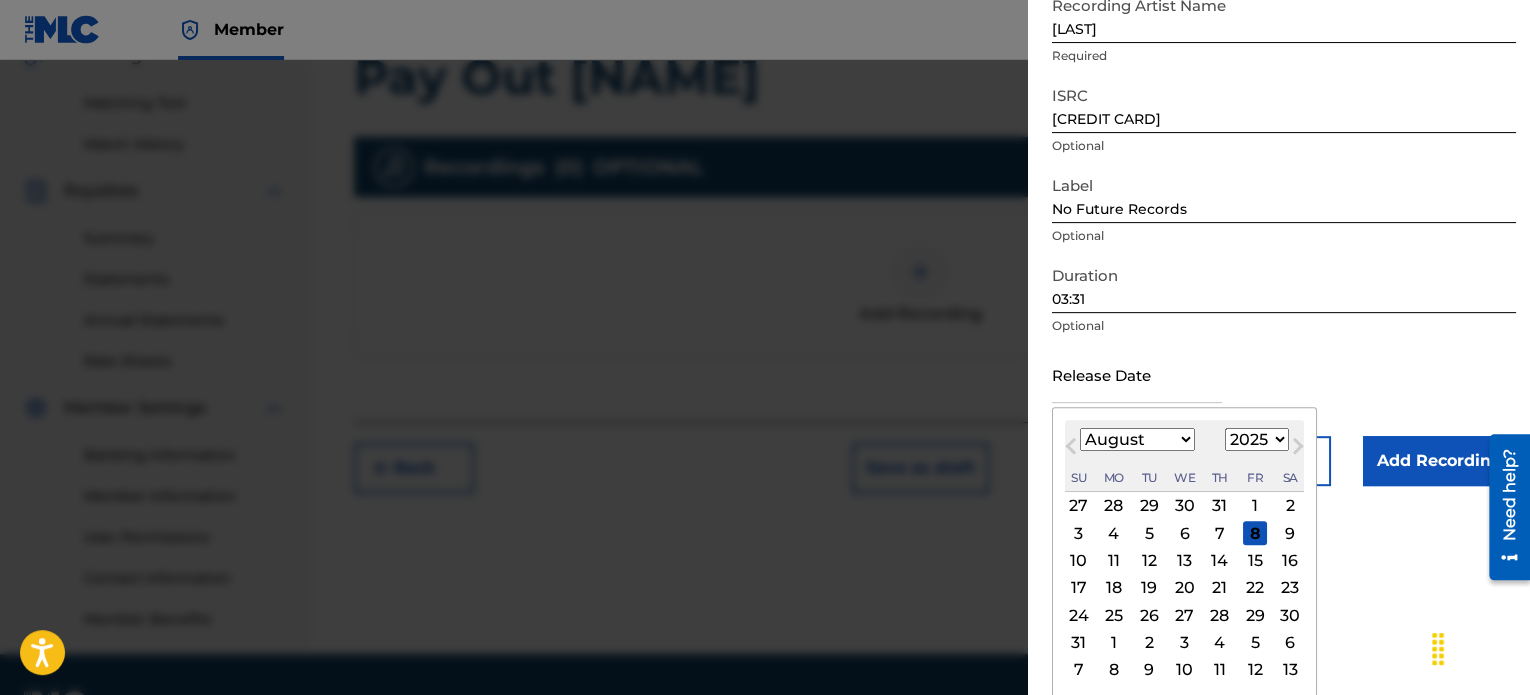 click on "20" at bounding box center (1185, 588) 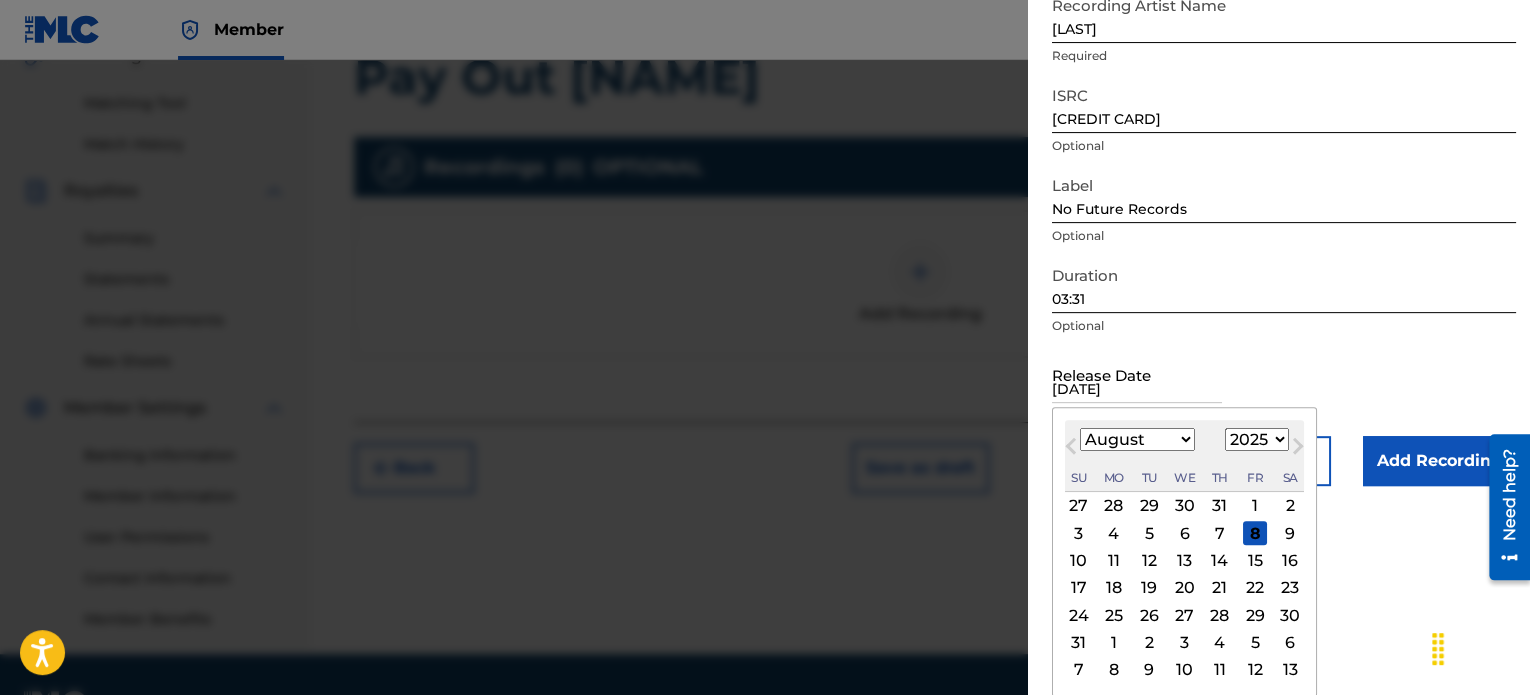 scroll, scrollTop: 36, scrollLeft: 0, axis: vertical 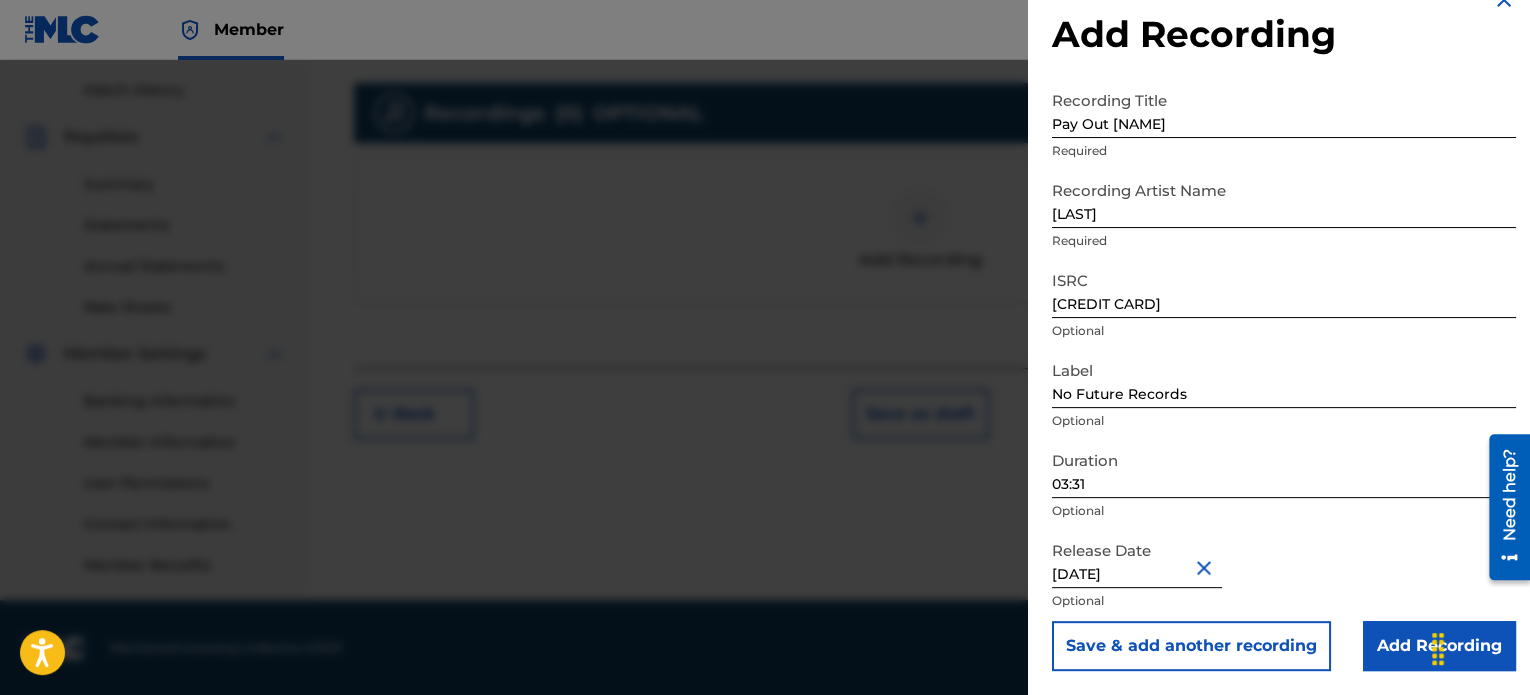 click on "Add Recording" at bounding box center (1439, 646) 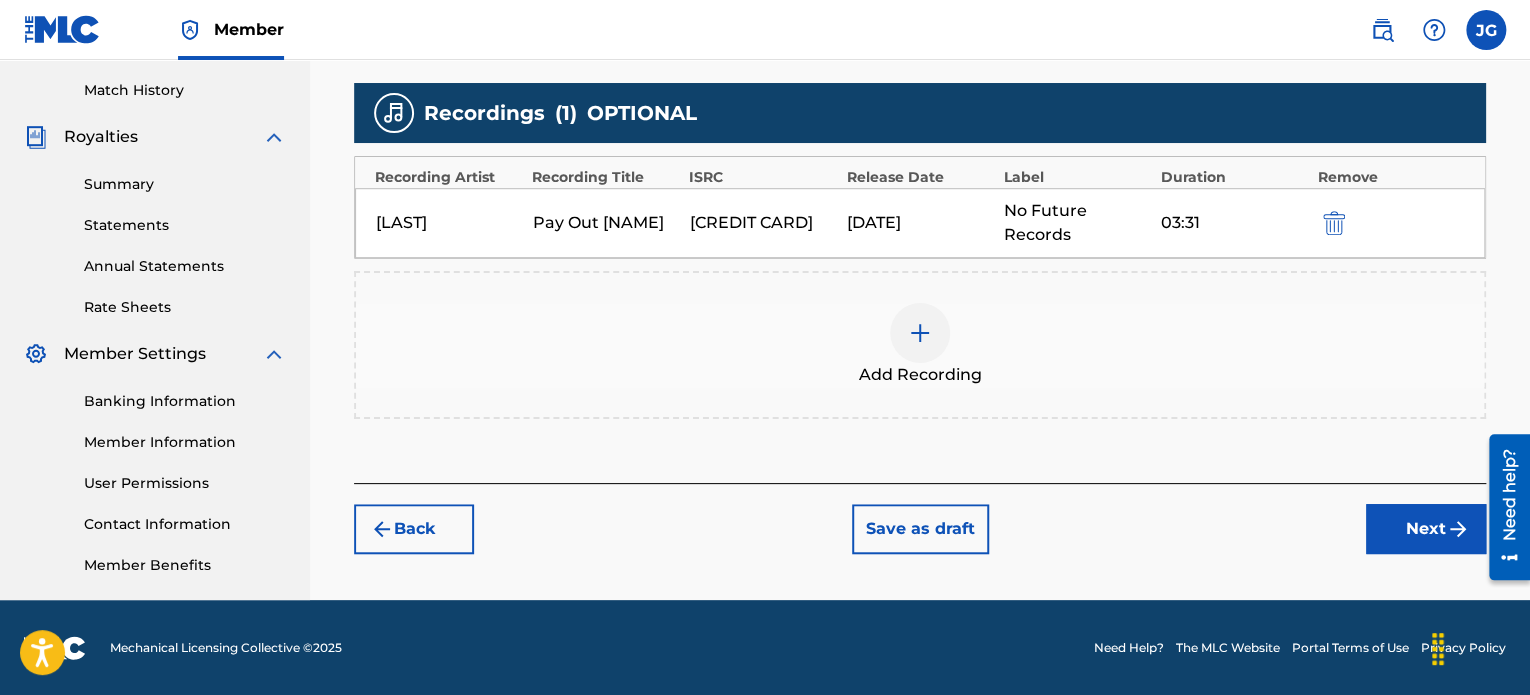 click on "Next" at bounding box center (1426, 529) 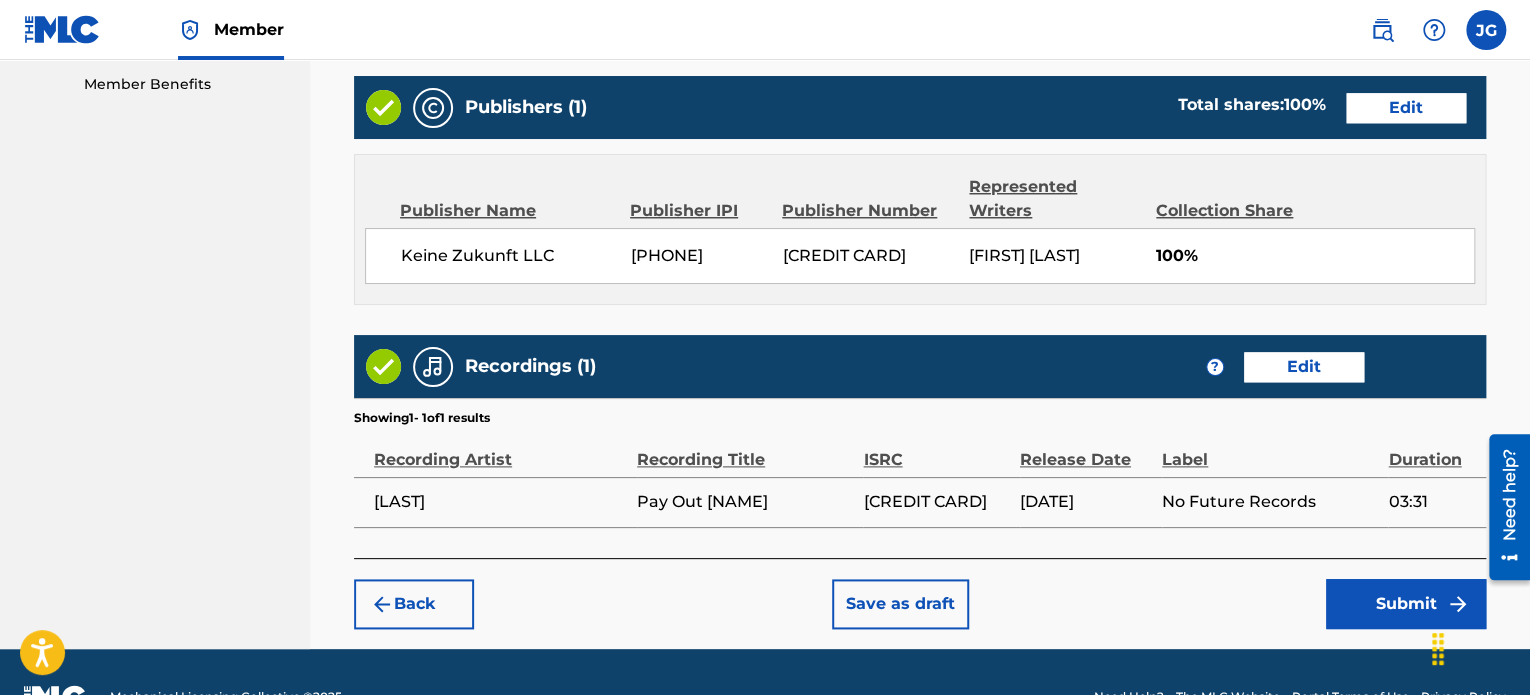 scroll, scrollTop: 1072, scrollLeft: 0, axis: vertical 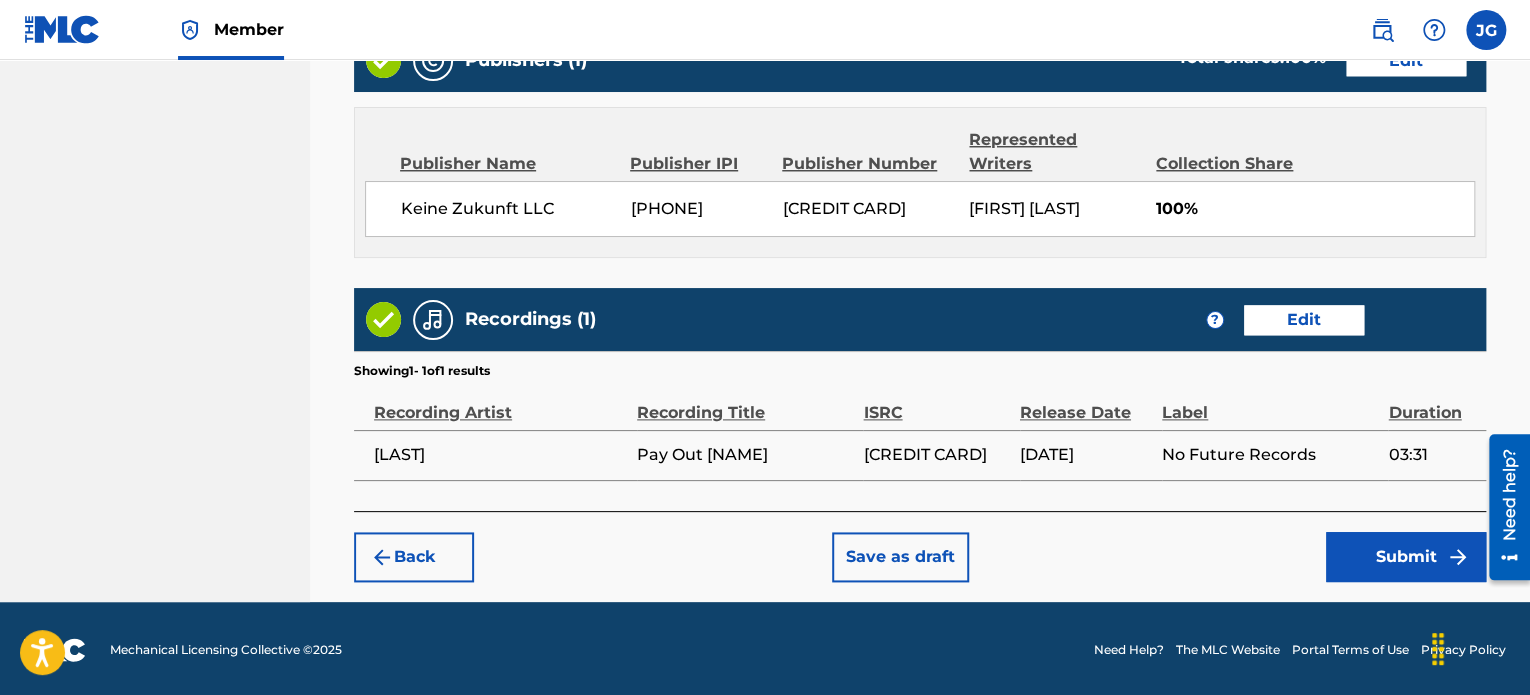 click on "Submit" at bounding box center (1406, 557) 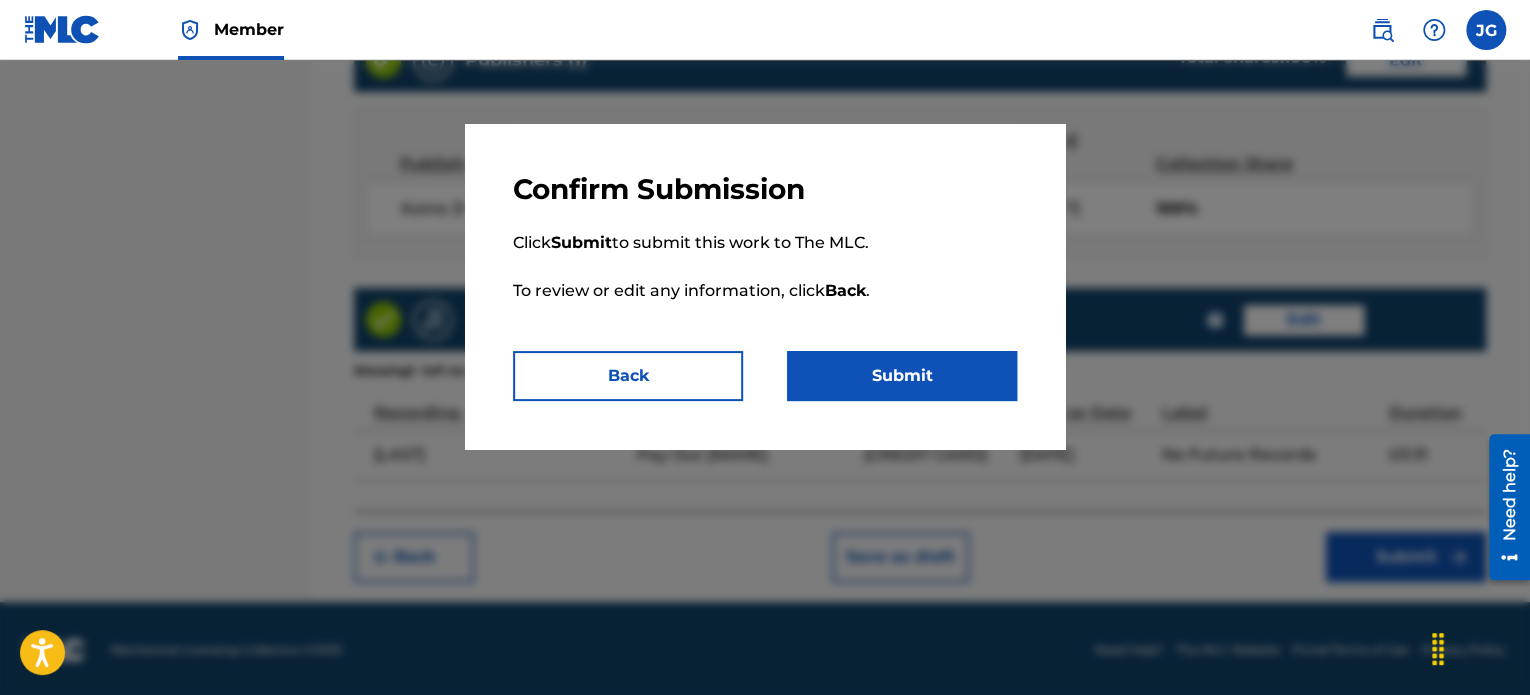 click on "Submit" at bounding box center (902, 376) 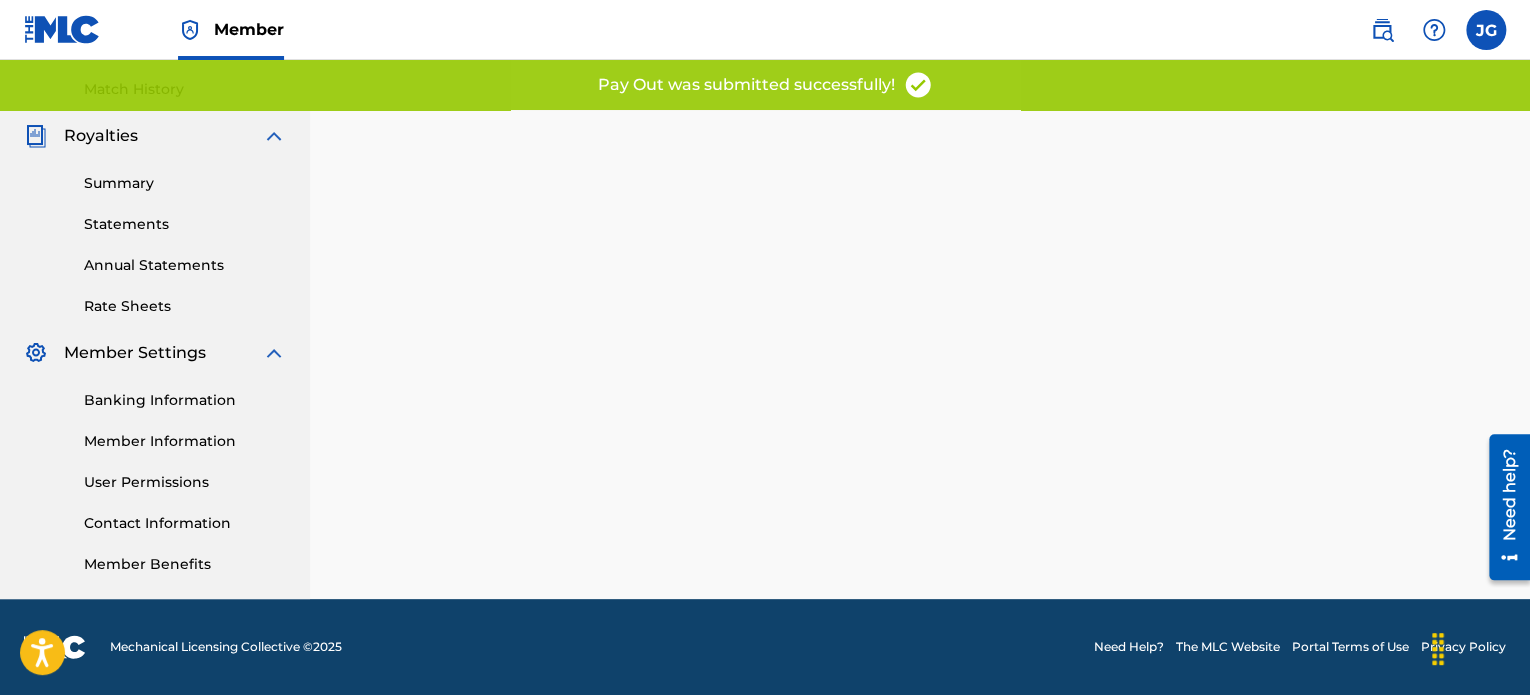 scroll, scrollTop: 0, scrollLeft: 0, axis: both 